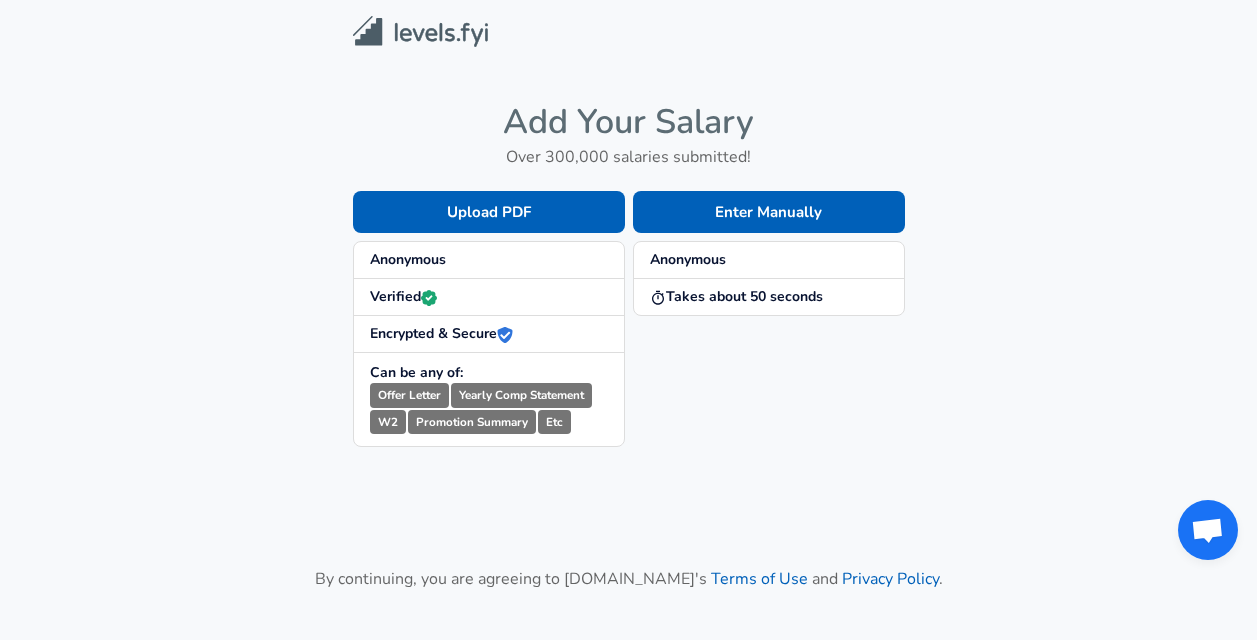 scroll, scrollTop: 0, scrollLeft: 0, axis: both 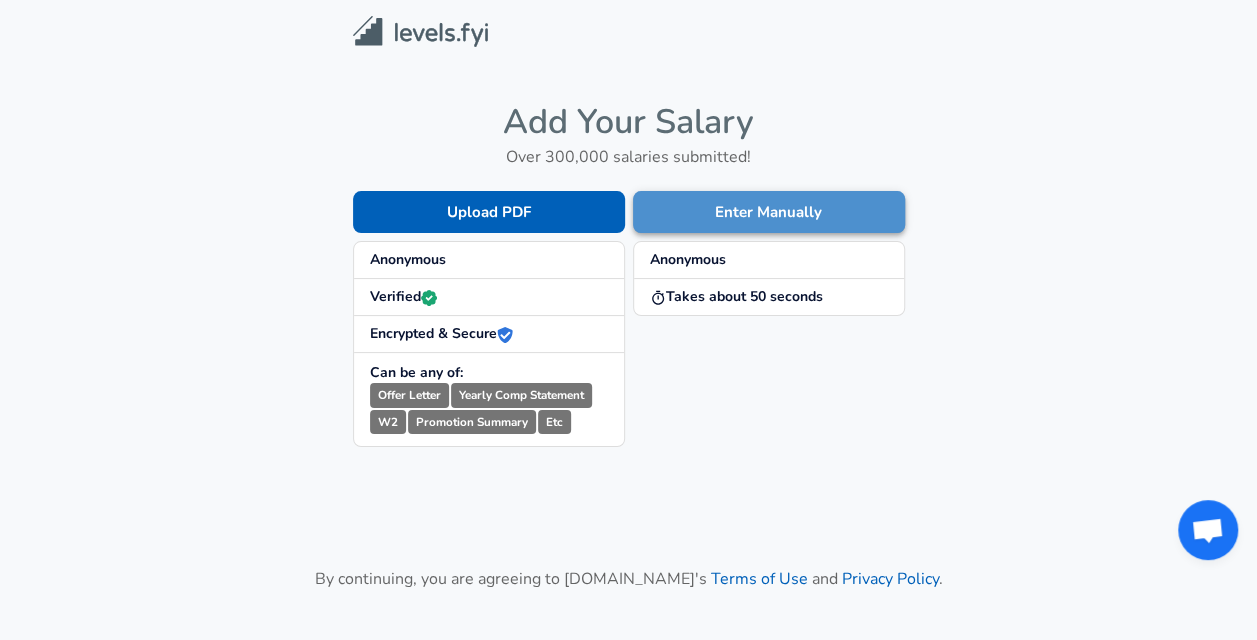 click on "Enter Manually" at bounding box center (769, 212) 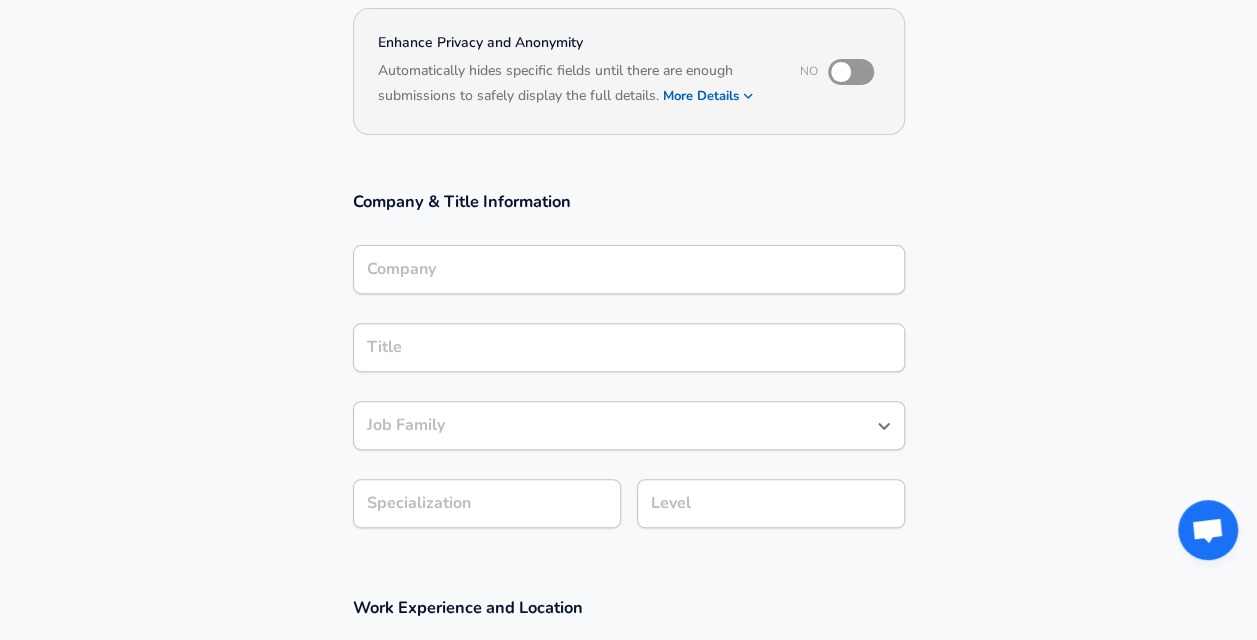 scroll, scrollTop: 209, scrollLeft: 0, axis: vertical 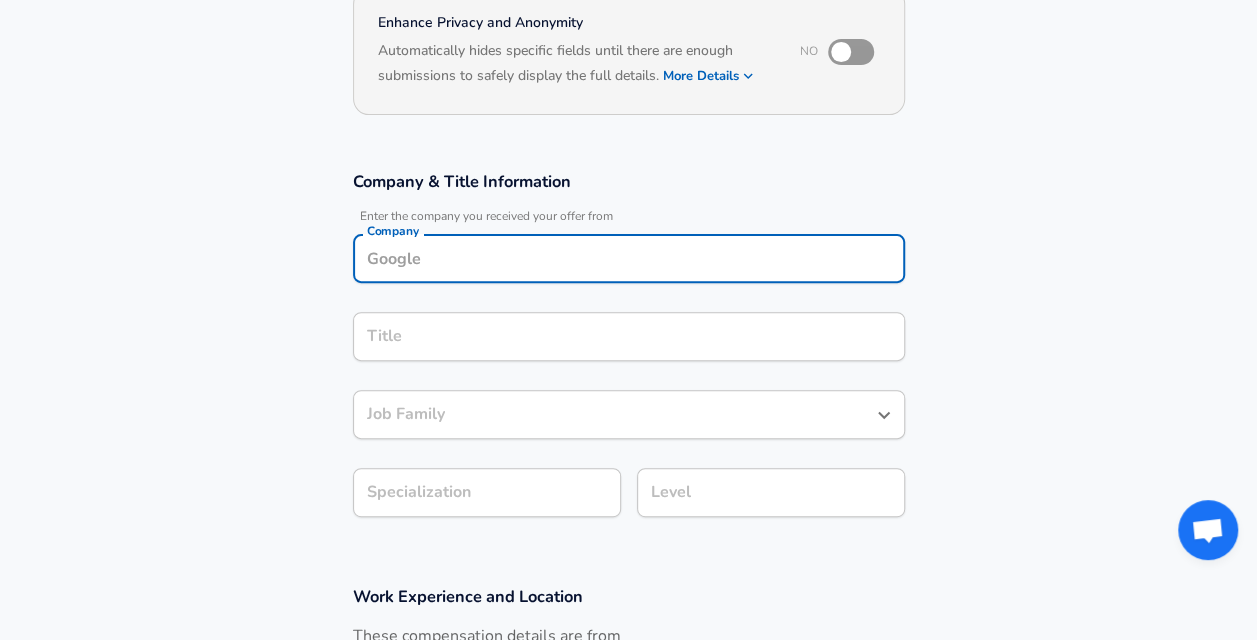 click on "Company" at bounding box center (629, 258) 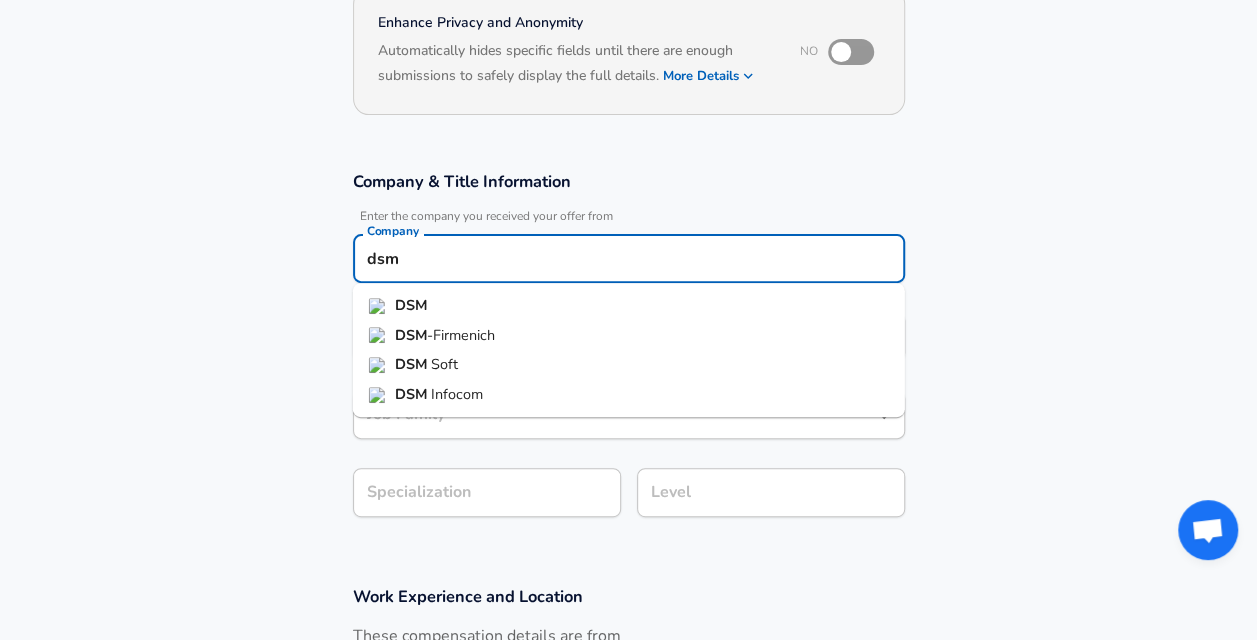 click on "-Firmenich" at bounding box center [461, 335] 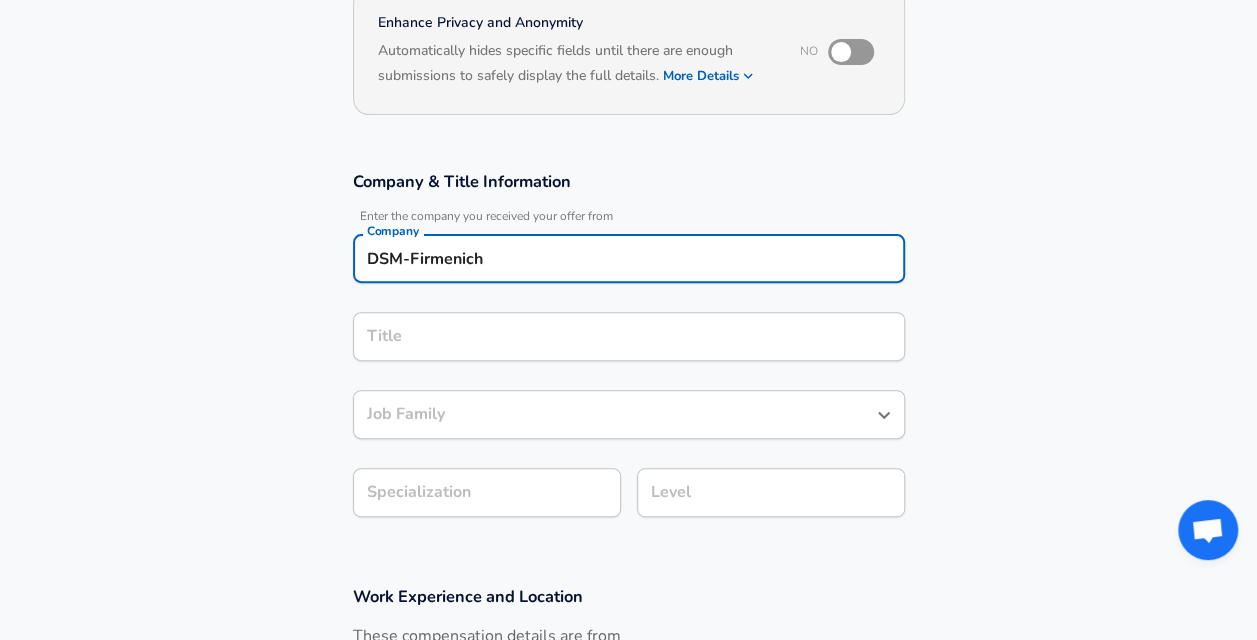 type on "DSM-Firmenich" 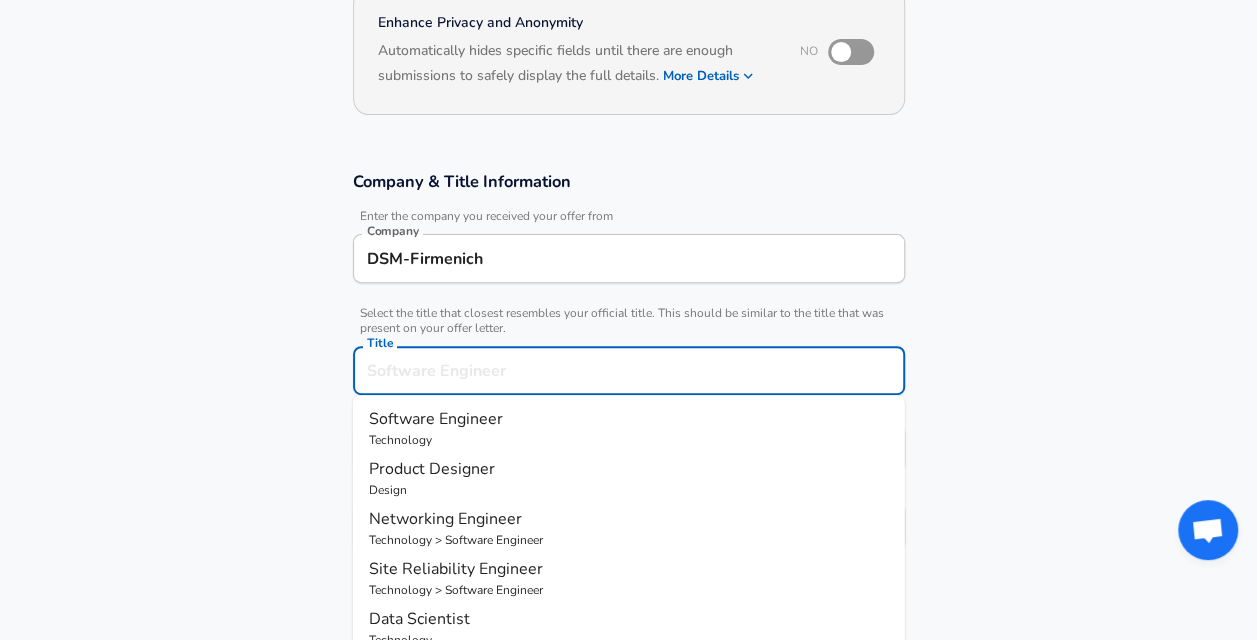 scroll, scrollTop: 249, scrollLeft: 0, axis: vertical 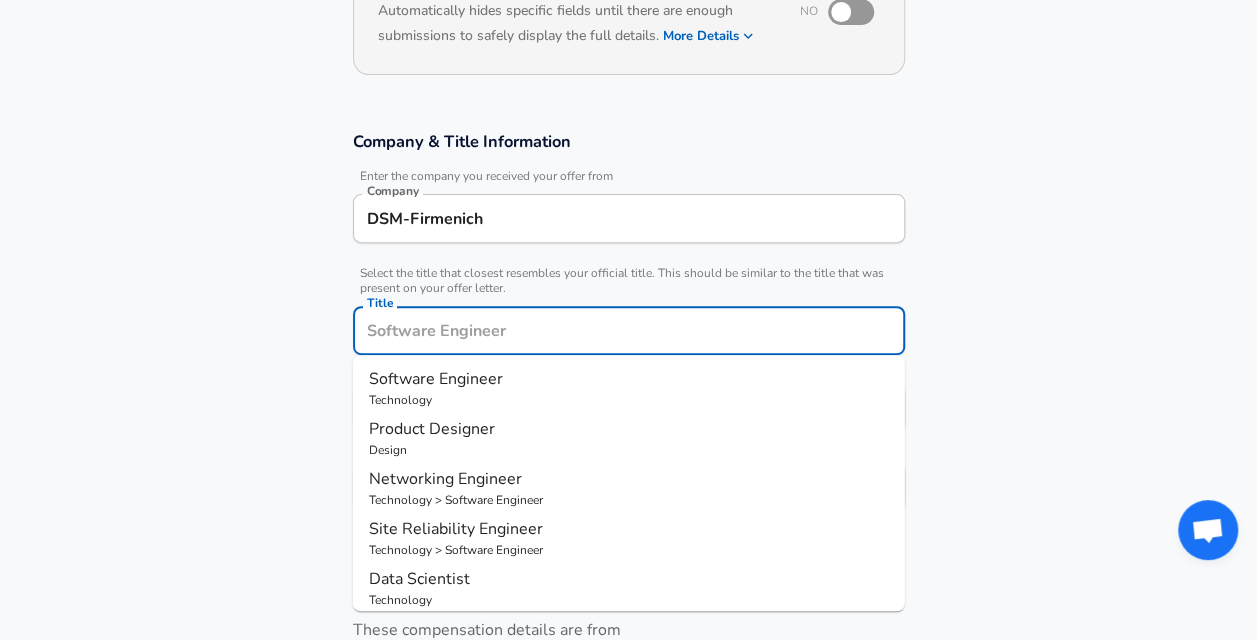 click on "Title" at bounding box center [629, 330] 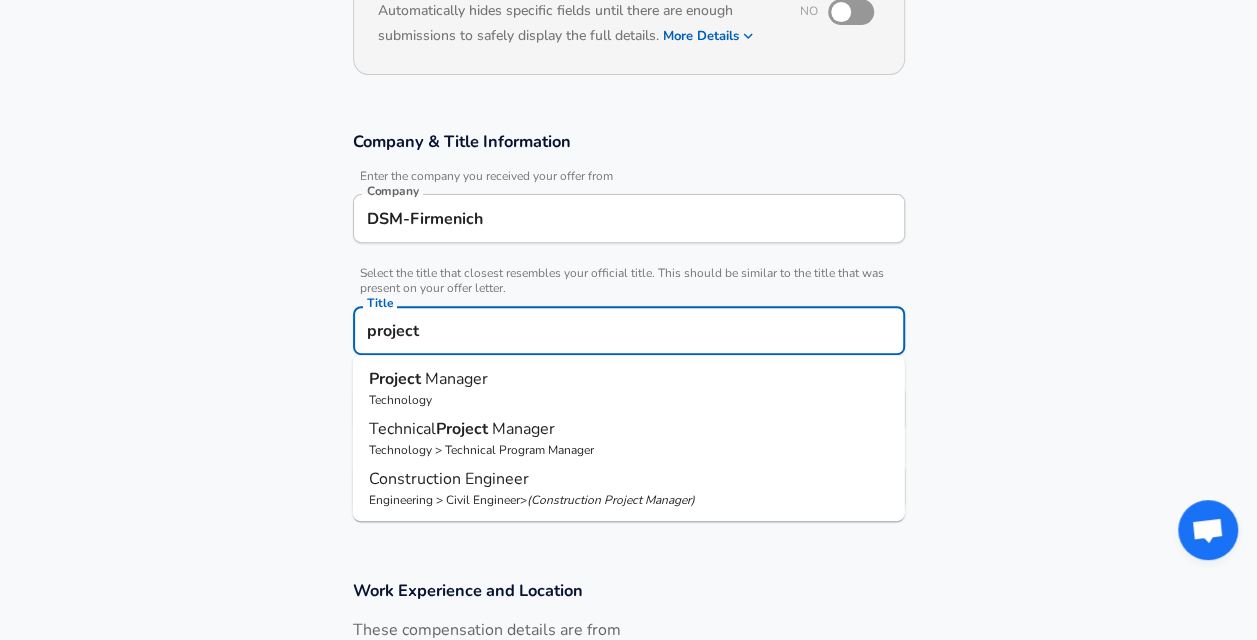 click on "Technology" at bounding box center (629, 400) 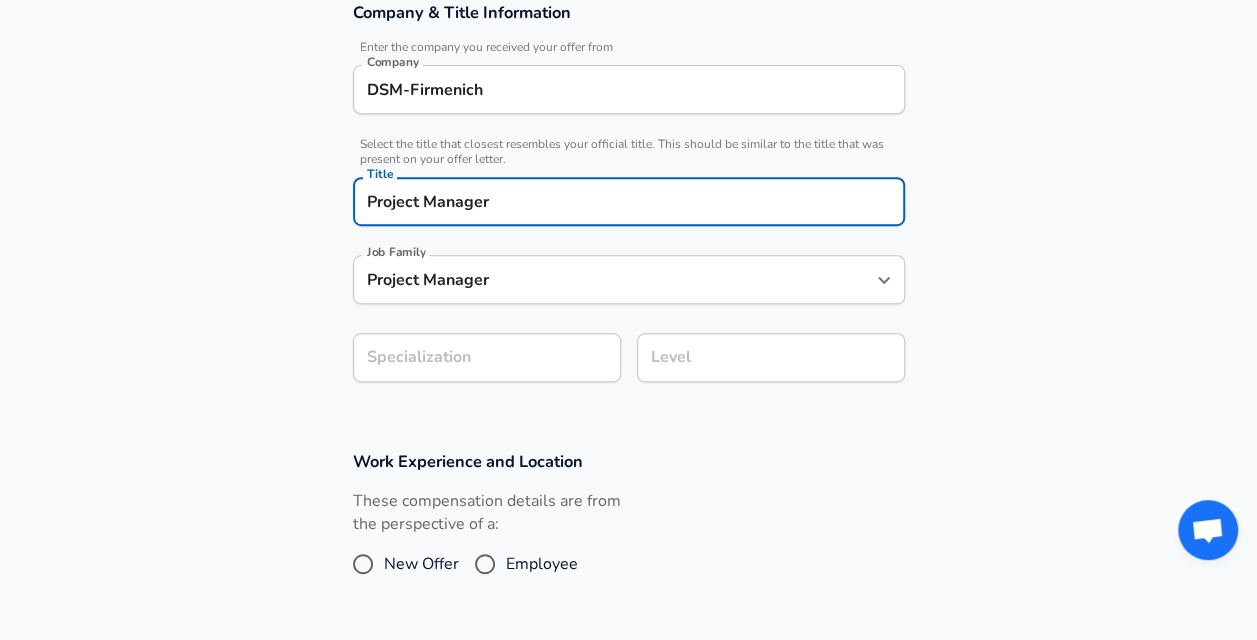 scroll, scrollTop: 393, scrollLeft: 0, axis: vertical 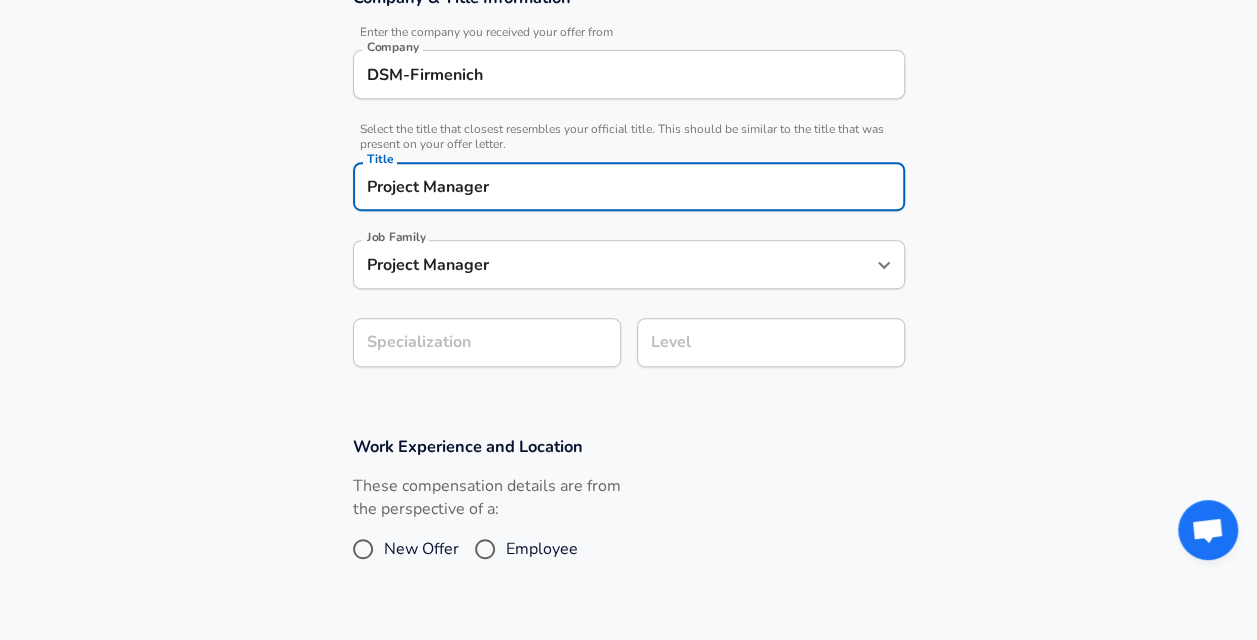 type on "Project Manager" 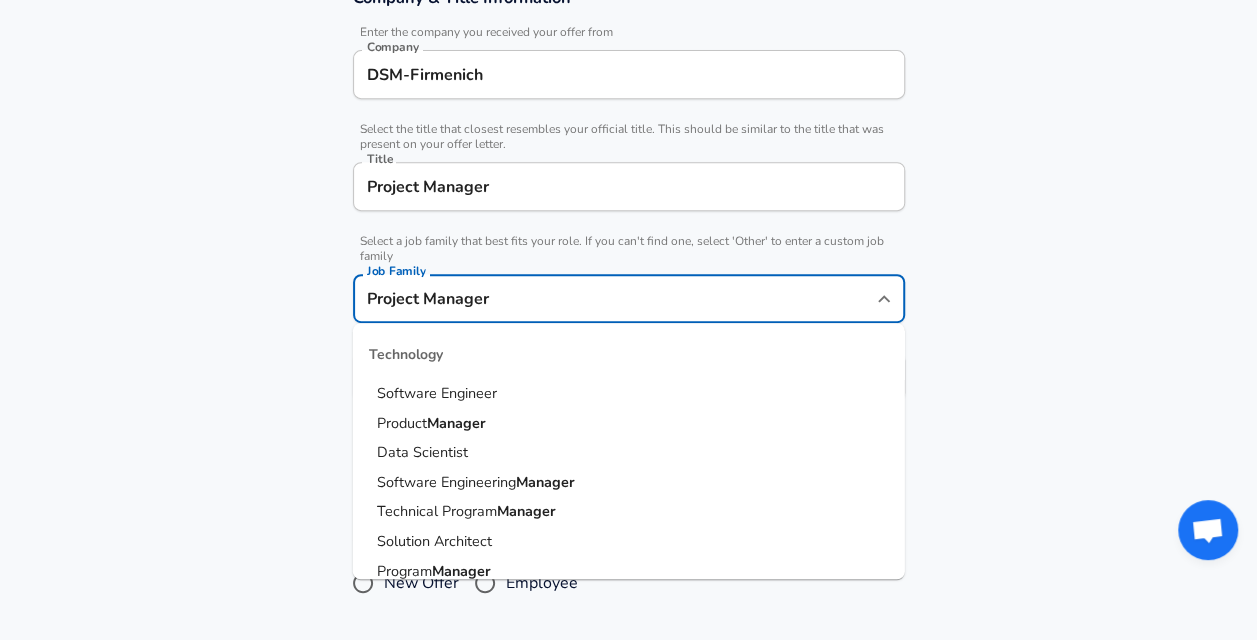 scroll, scrollTop: 433, scrollLeft: 0, axis: vertical 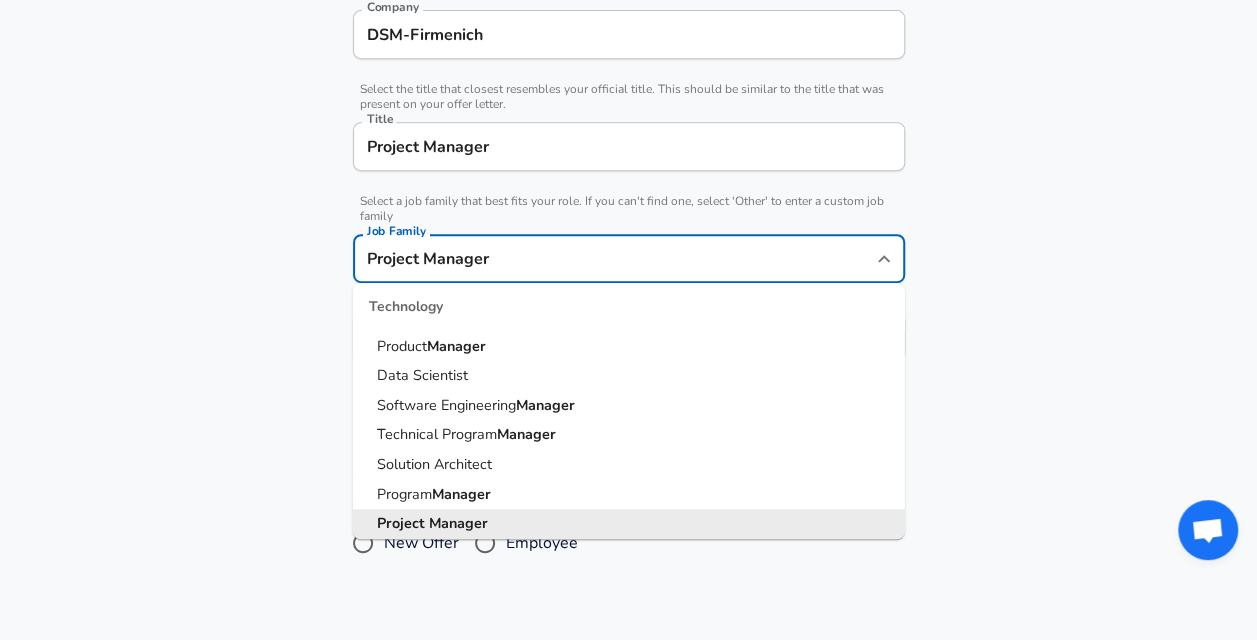 click on "Company & Title Information   Enter the company you received your offer from Company DSM-Firmenich Company   Select the title that closest resembles your official title. This should be similar to the title that was present on your offer letter. Title Project Manager Title   Select a job family that best fits your role. If you can't find one, select 'Other' to enter a custom job family Job Family Project Manager Job Family Technology Software Engineer Product  Manager Data Scientist Software Engineering  Manager Technical Program  Manager Solution Architect Program  Manager Project     Manager Data Science  Manager Technical Writer Engineering Biomedical Engineer Civil Engineer Hardware Engineer Mechanical Engineer Geological Engineer Electrical Engineer Controls Engineer Chemical Engineer Aerospace Engineer Materials Engineer Optical Engineer MEP Engineer Prompt Engineer Business Management Consultant Business Development Sales Sales Legal Legal Sales Sales Engineer Legal Regulatory Affairs Sales Design Other" at bounding box center [628, 164] 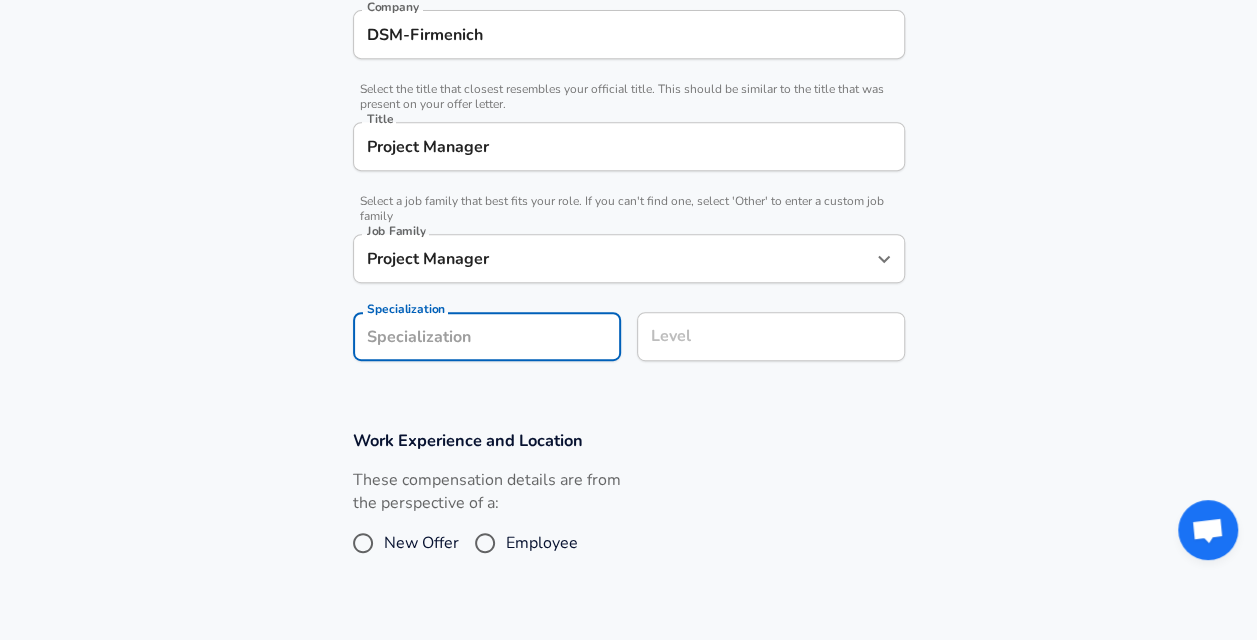 click on "Company & Title Information   Enter the company you received your offer from Company DSM-Firmenich Company   Select the title that closest resembles your official title. This should be similar to the title that was present on your offer letter. Title Project Manager Title   Select a job family that best fits your role. If you can't find one, select 'Other' to enter a custom job family Job Family Project Manager Job Family Specialization Specialization Level Level" at bounding box center (628, 164) 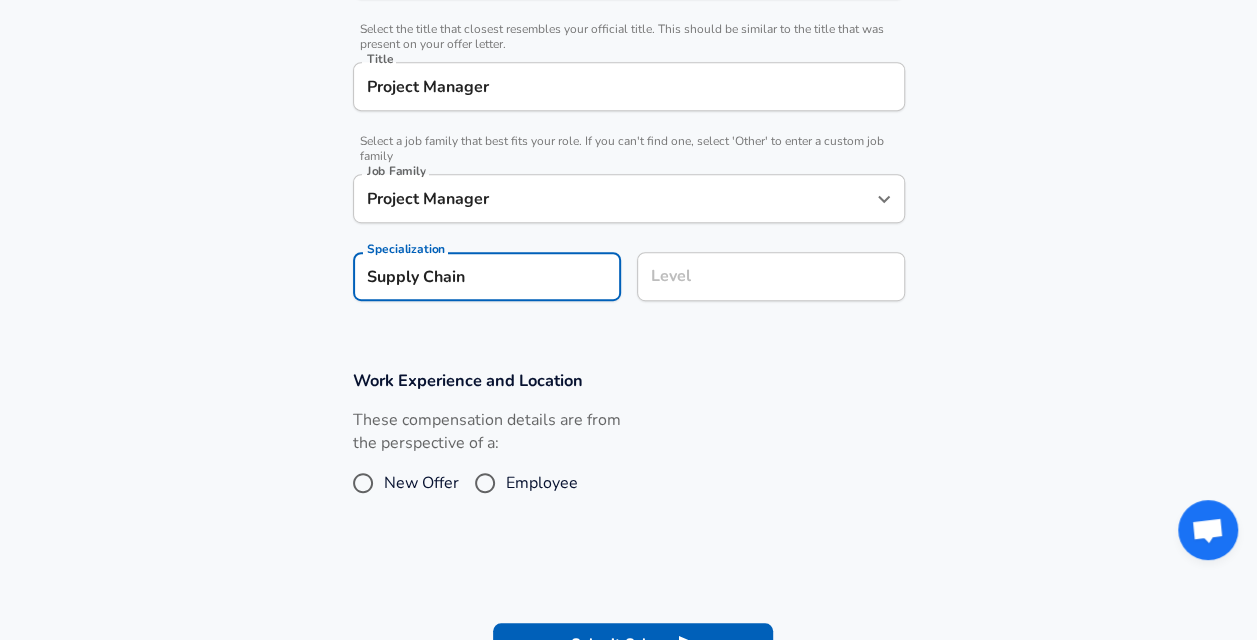 click on "Level" at bounding box center [771, 276] 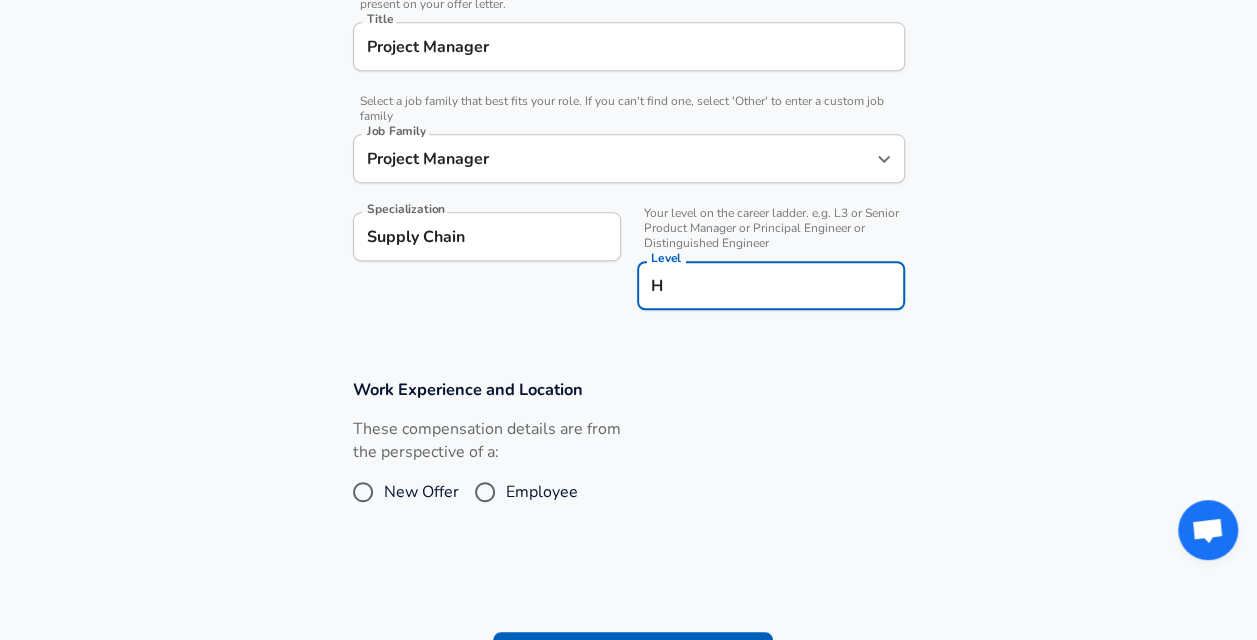 type on "H" 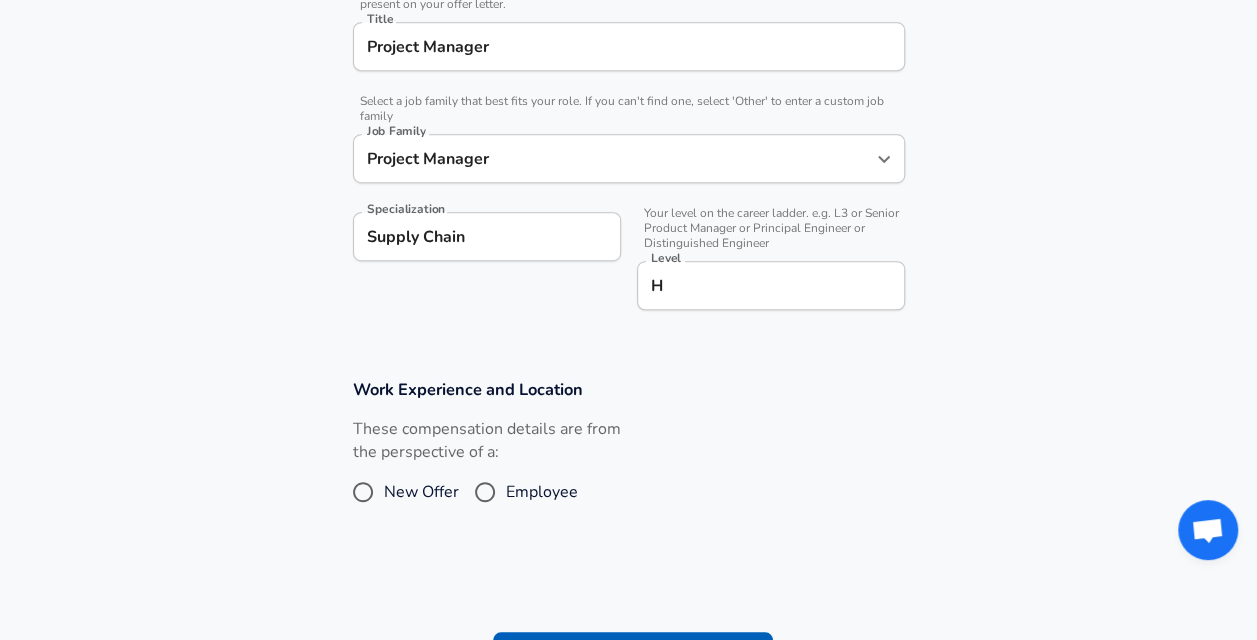 click on "Work Experience and Location These compensation details are from the perspective of a: New Offer Employee" at bounding box center [628, 455] 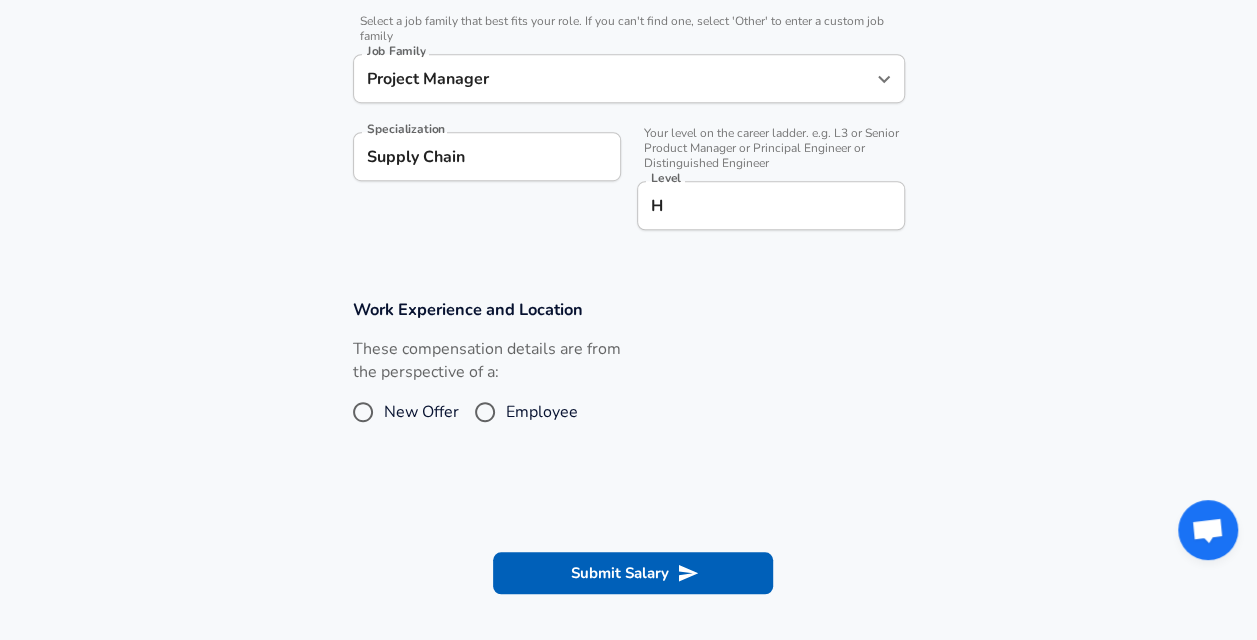 scroll, scrollTop: 613, scrollLeft: 0, axis: vertical 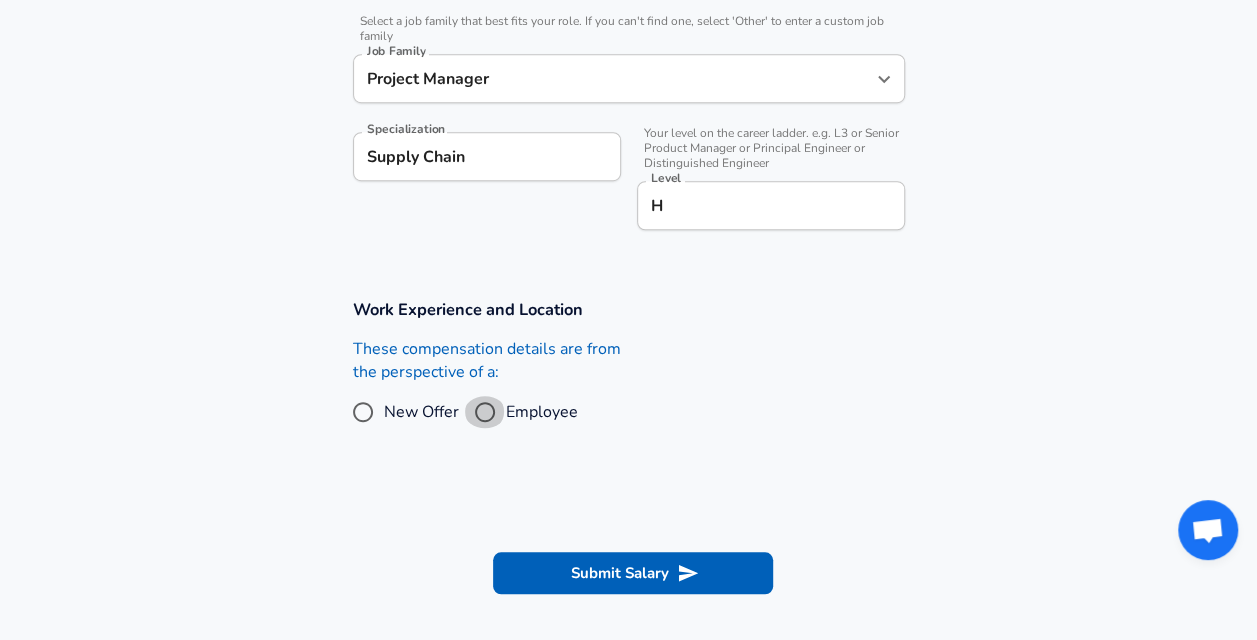 click on "Employee" at bounding box center (485, 412) 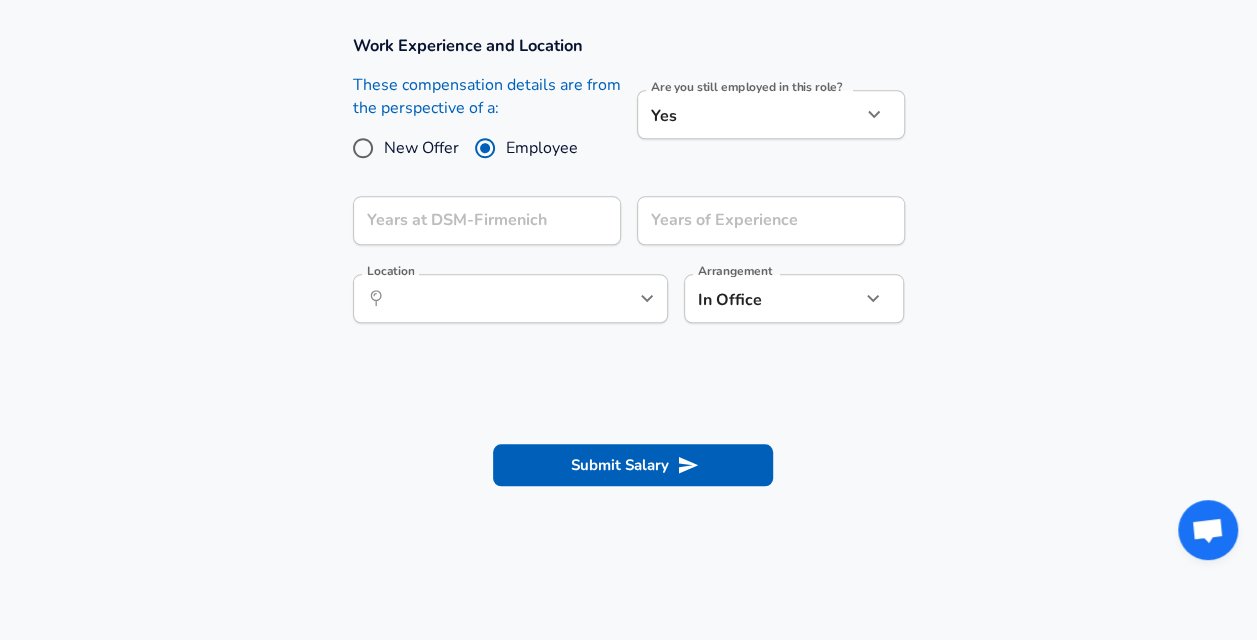 scroll, scrollTop: 876, scrollLeft: 0, axis: vertical 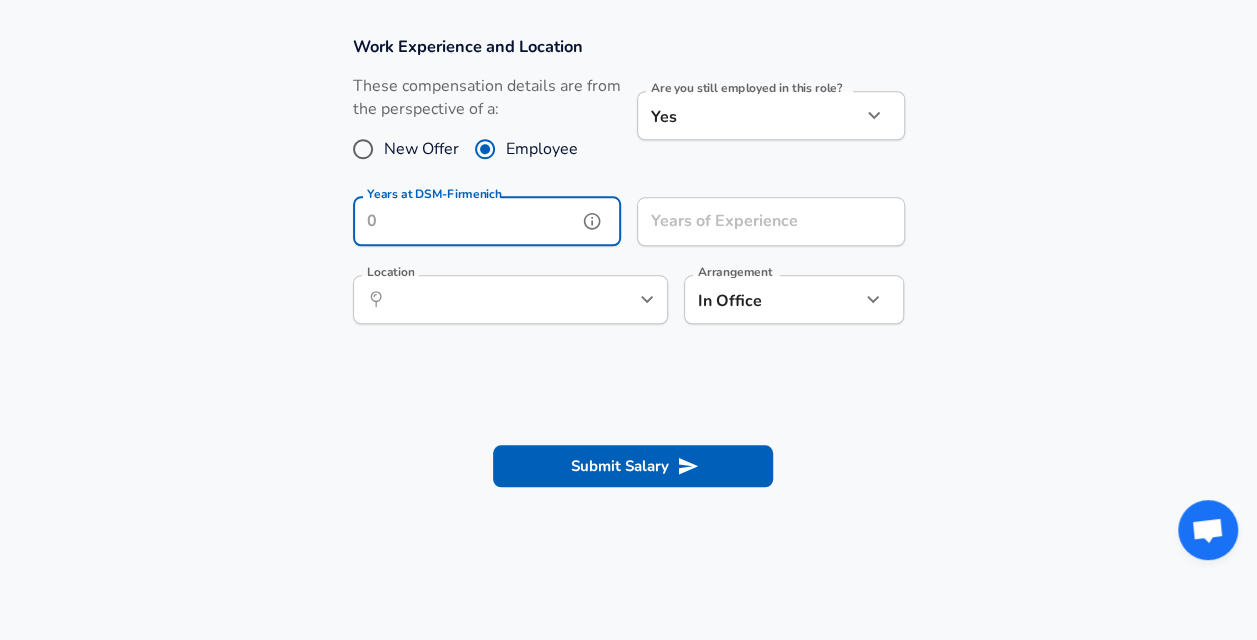 click on "Years at DSM-Firmenich" at bounding box center [465, 221] 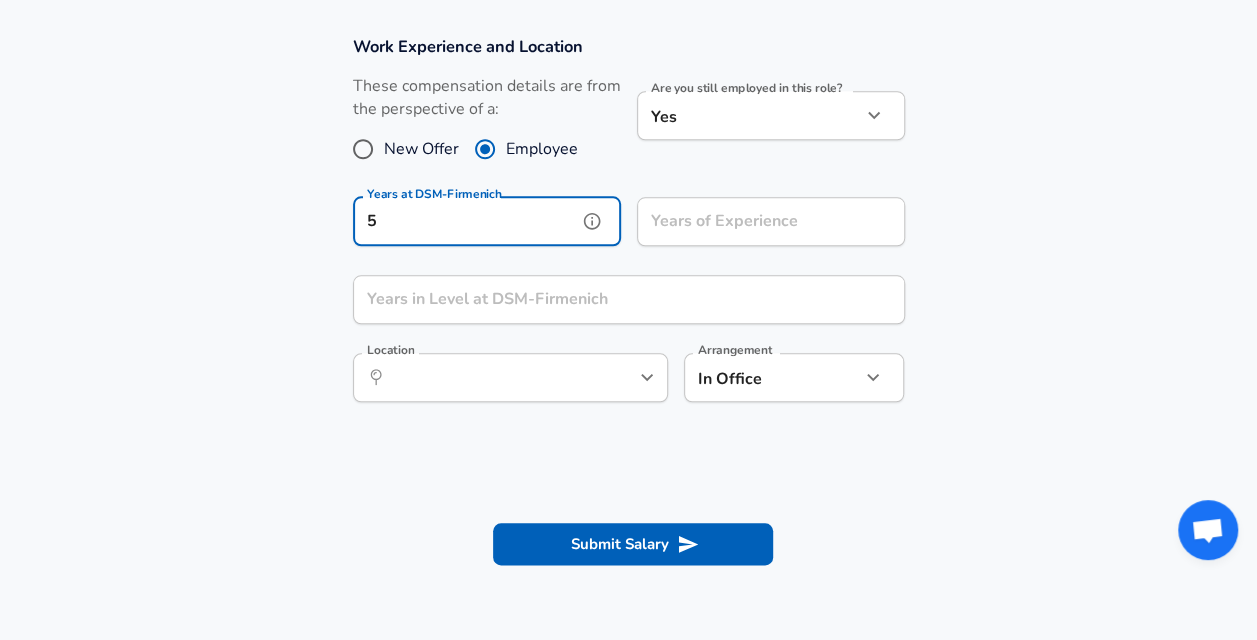 type on "5" 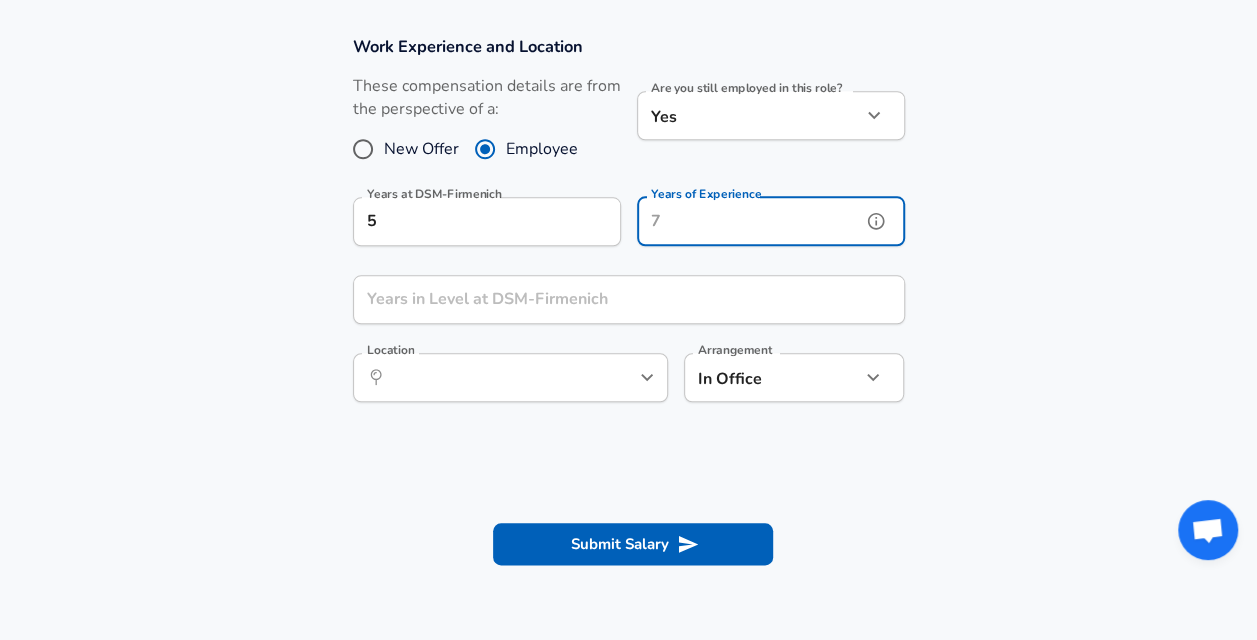 click on "Years of Experience" at bounding box center [749, 221] 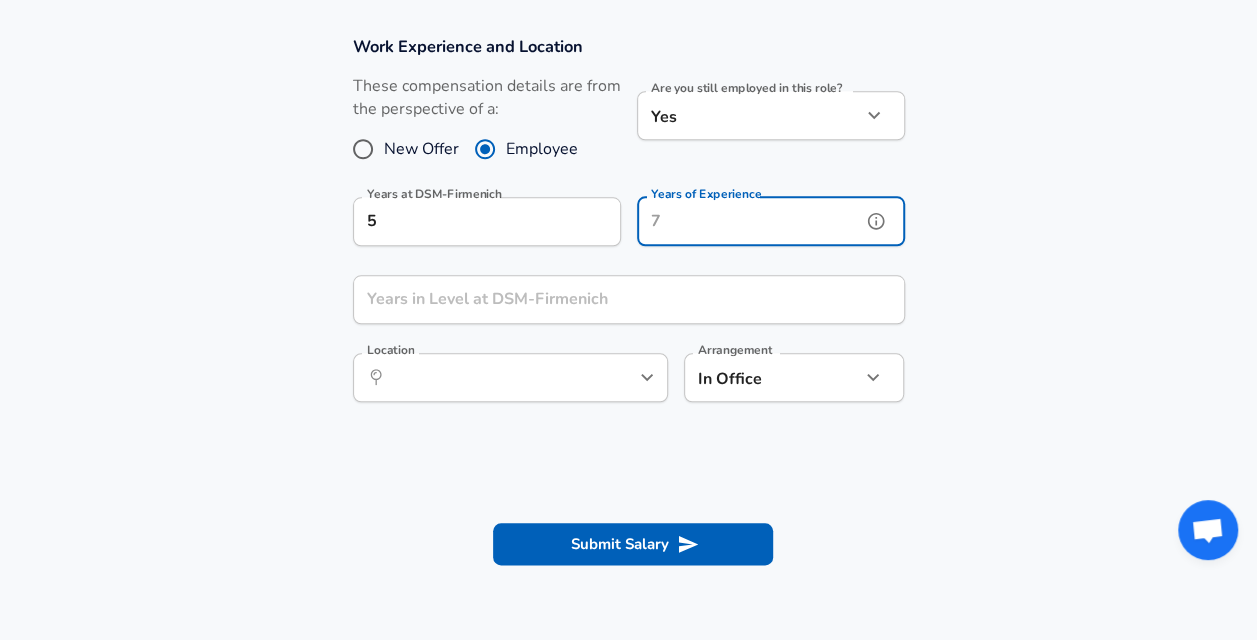 type on "6" 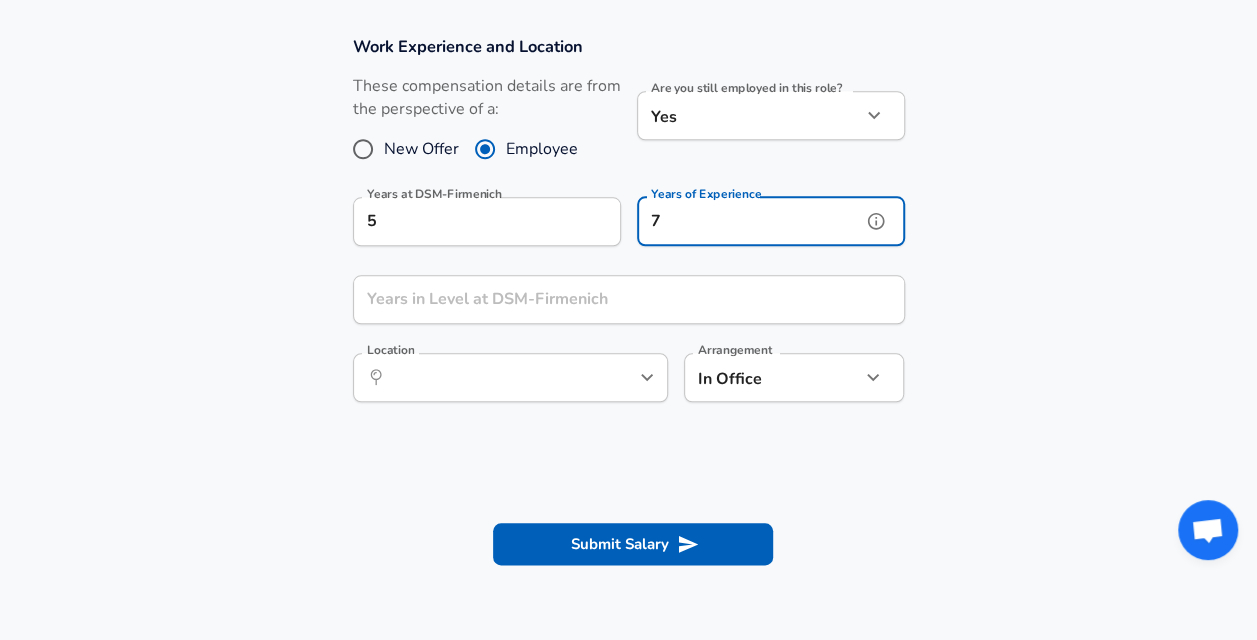type on "7" 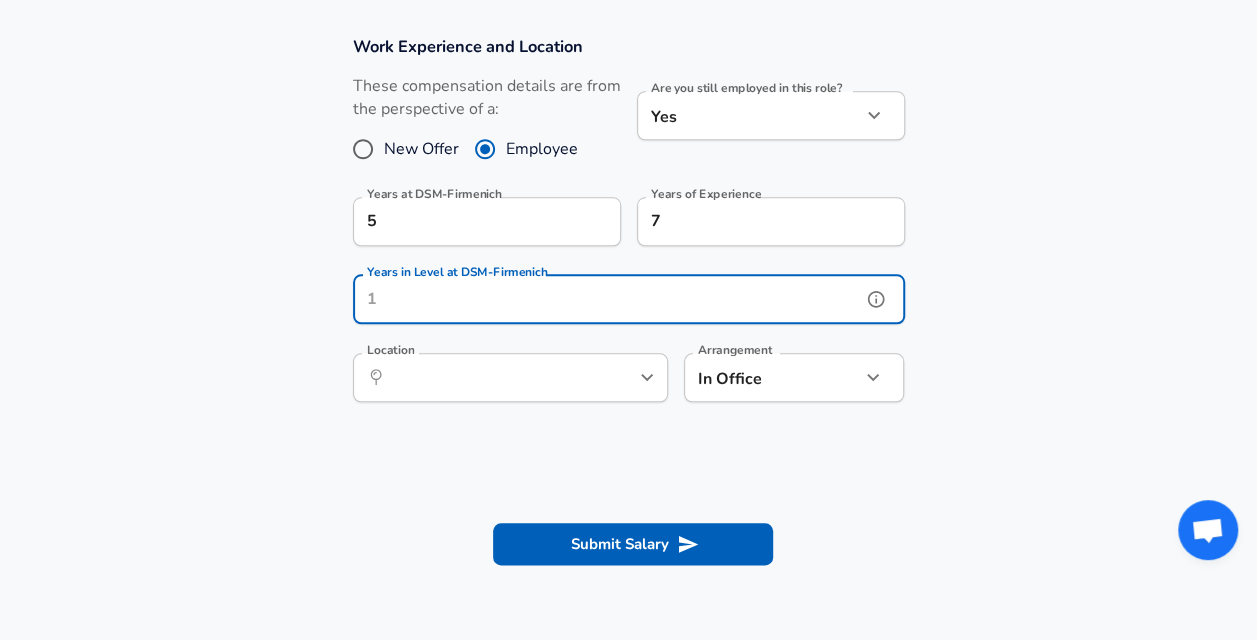 click on "Years in Level at DSM-Firmenich" at bounding box center [607, 299] 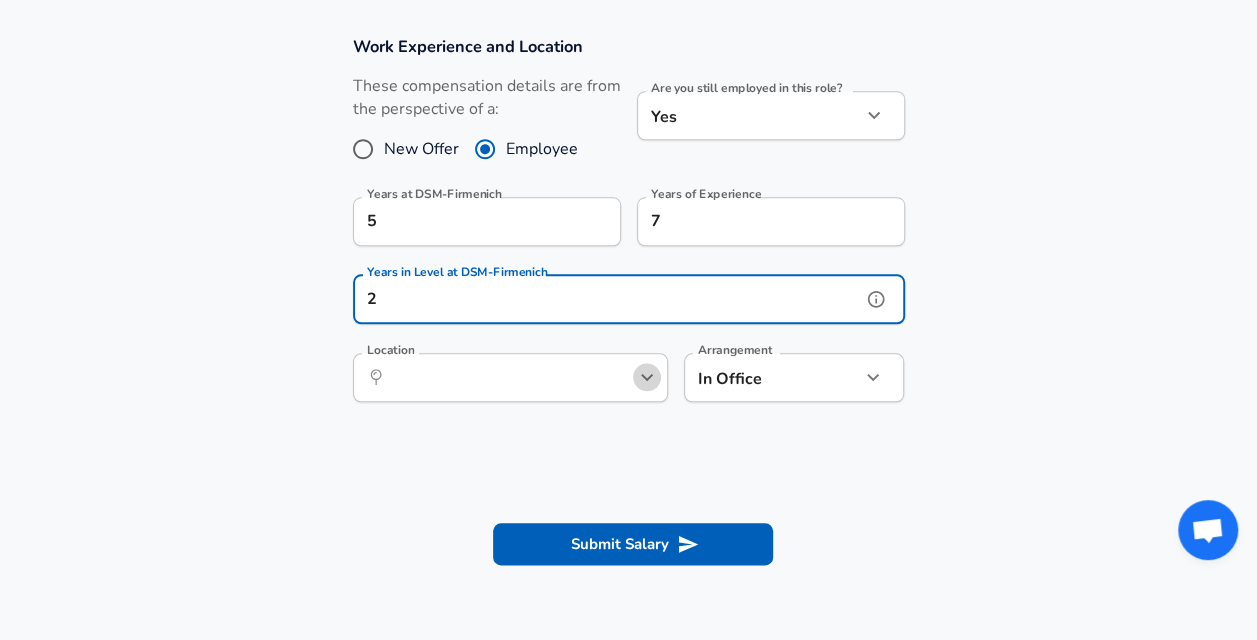 click 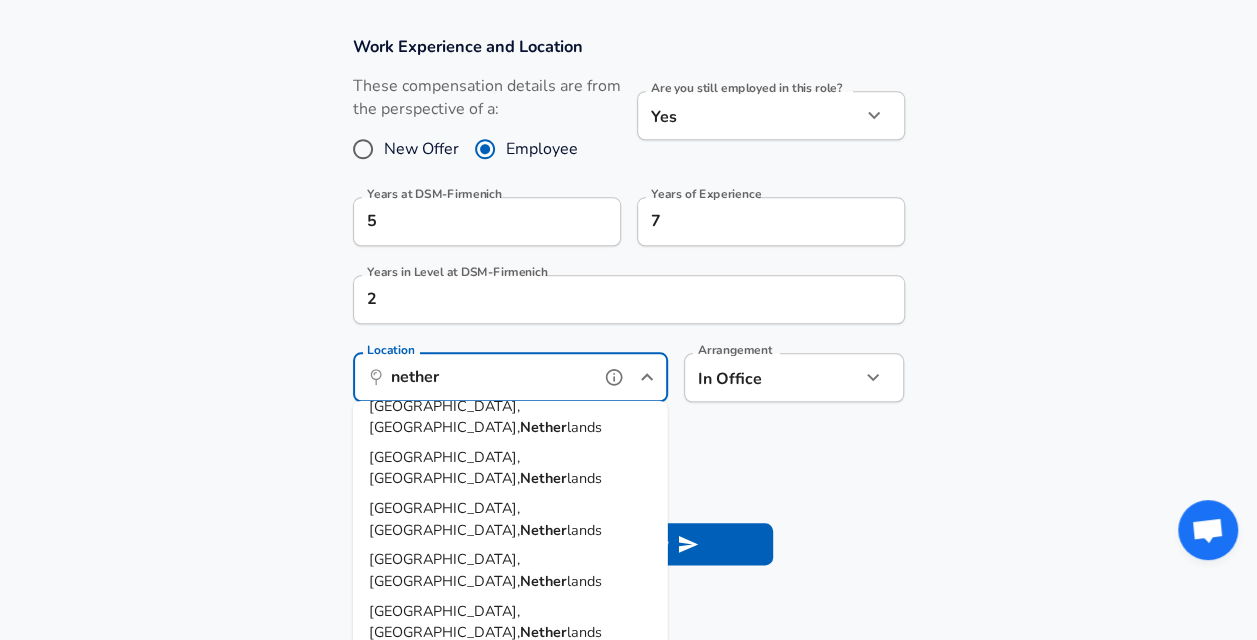 scroll, scrollTop: 204, scrollLeft: 0, axis: vertical 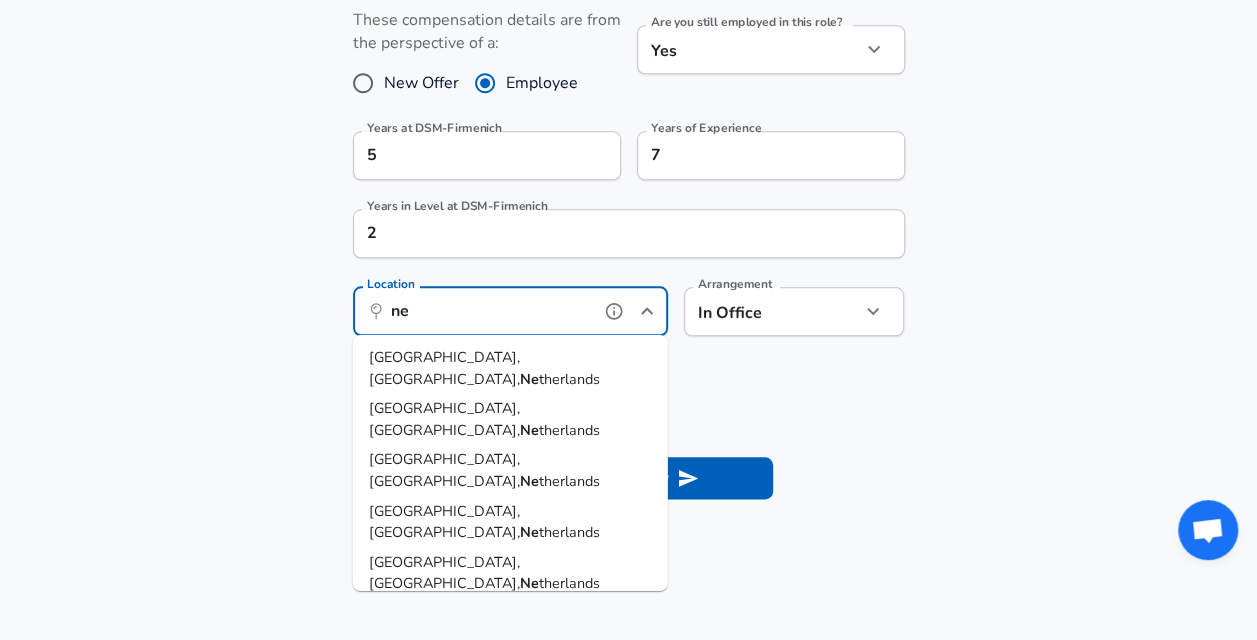 type on "n" 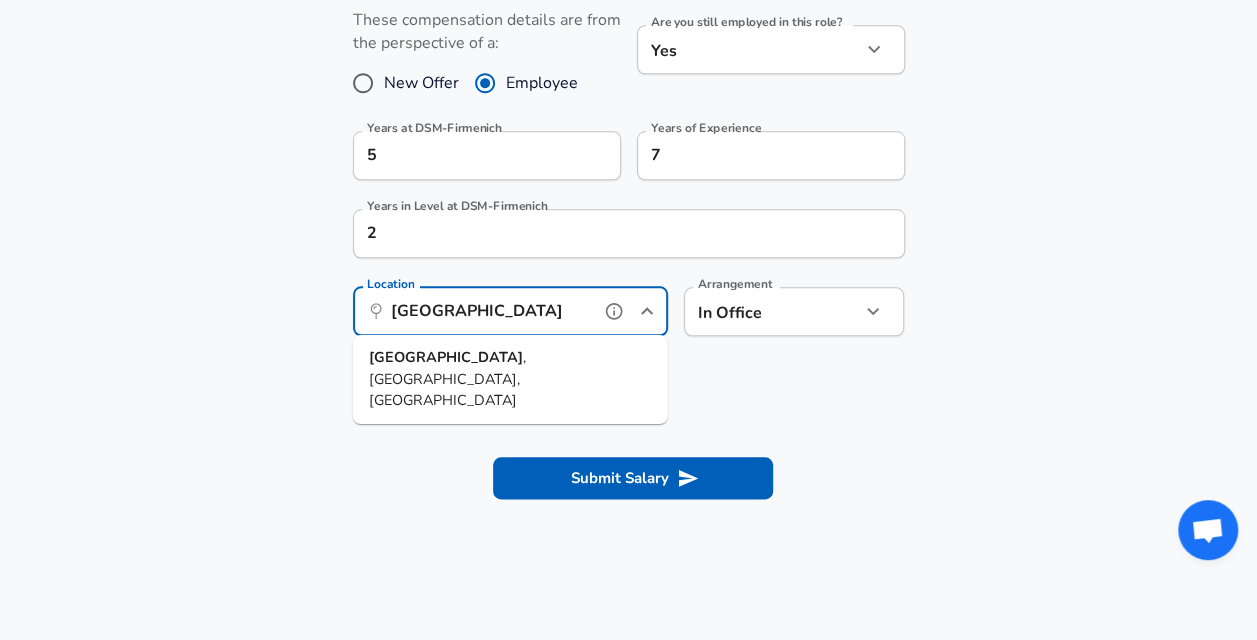 click on ", [GEOGRAPHIC_DATA], [GEOGRAPHIC_DATA]" at bounding box center [447, 378] 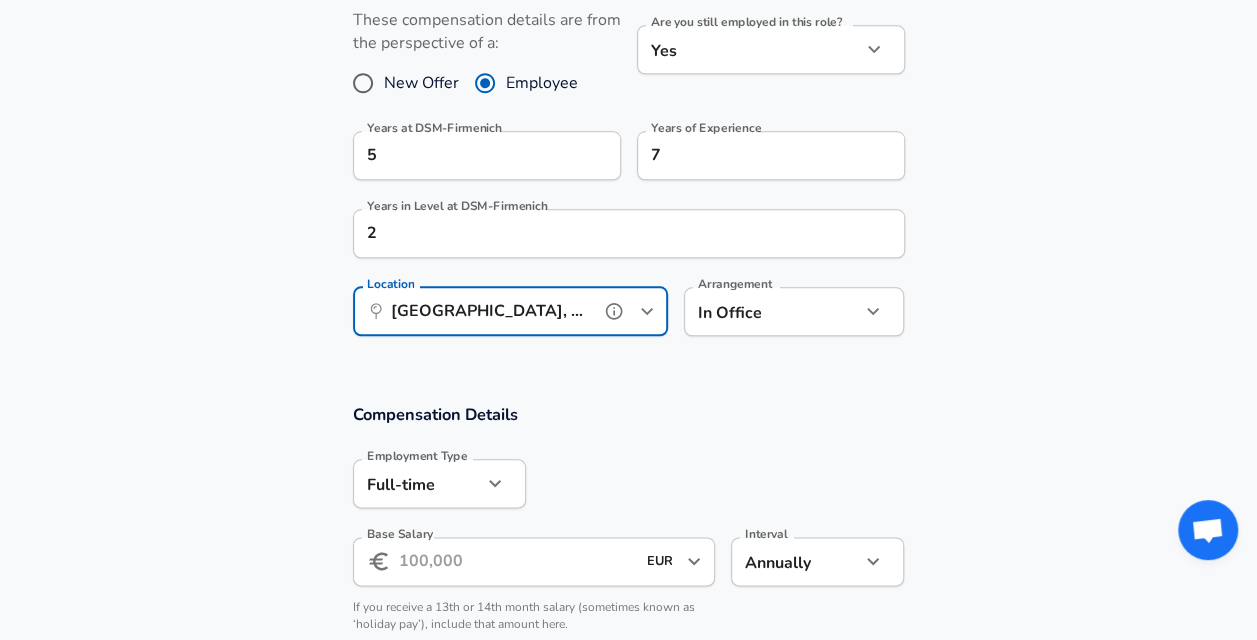 type on "[GEOGRAPHIC_DATA], [GEOGRAPHIC_DATA], [GEOGRAPHIC_DATA]" 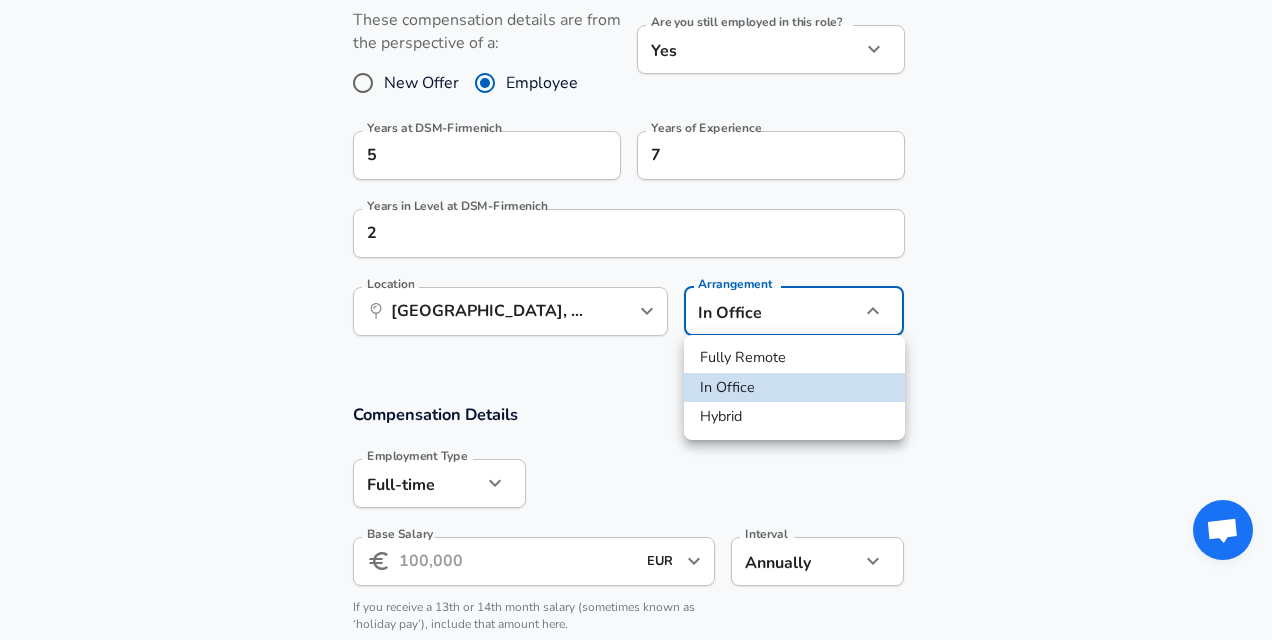 click on "We value your privacy We use cookies to enhance your browsing experience, serve personalized ads or content, and analyze our traffic. By clicking "Accept All", you consent to our use of cookies. Customize    Accept All   Customize Consent Preferences   We use cookies to help you navigate efficiently and perform certain functions. You will find detailed information about all cookies under each consent category below. The cookies that are categorized as "Necessary" are stored on your browser as they are essential for enabling the basic functionalities of the site. ...  Show more Necessary Always Active Necessary cookies are required to enable the basic features of this site, such as providing secure log-in or adjusting your consent preferences. These cookies do not store any personally identifiable data. Cookie _GRECAPTCHA Duration 5 months 27 days Description Google Recaptcha service sets this cookie to identify bots to protect the website against malicious spam attacks. Cookie __stripe_mid Duration 1 year MR" at bounding box center (636, -622) 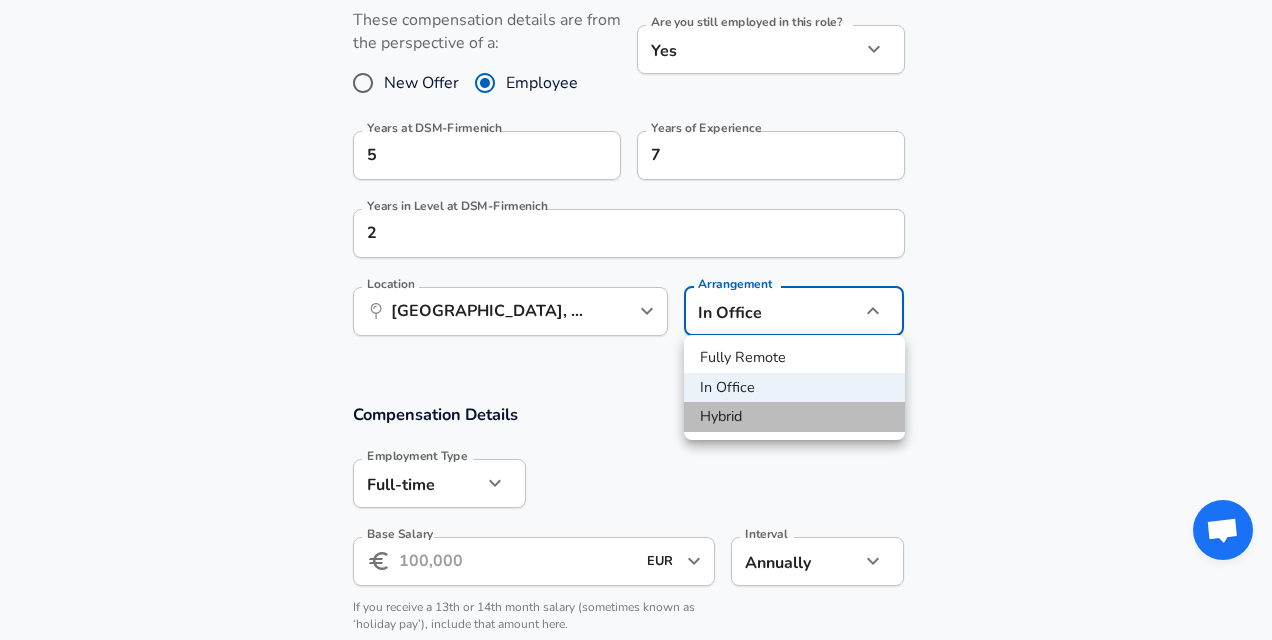 click on "Hybrid" at bounding box center (794, 417) 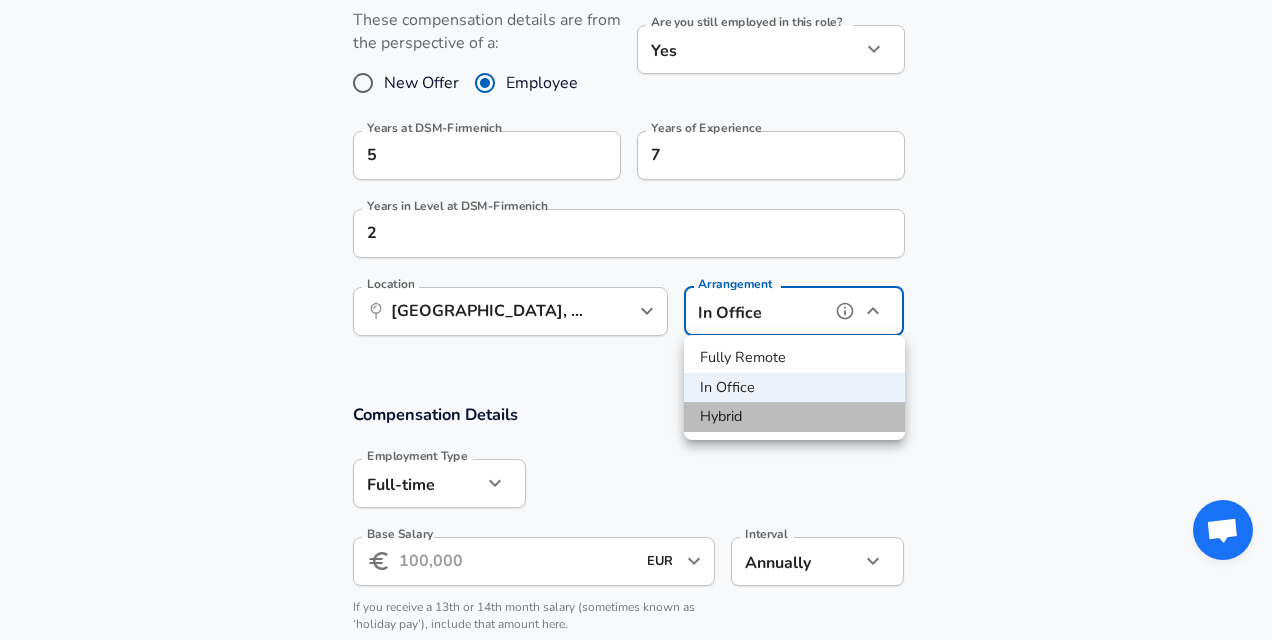 type on "hybrid" 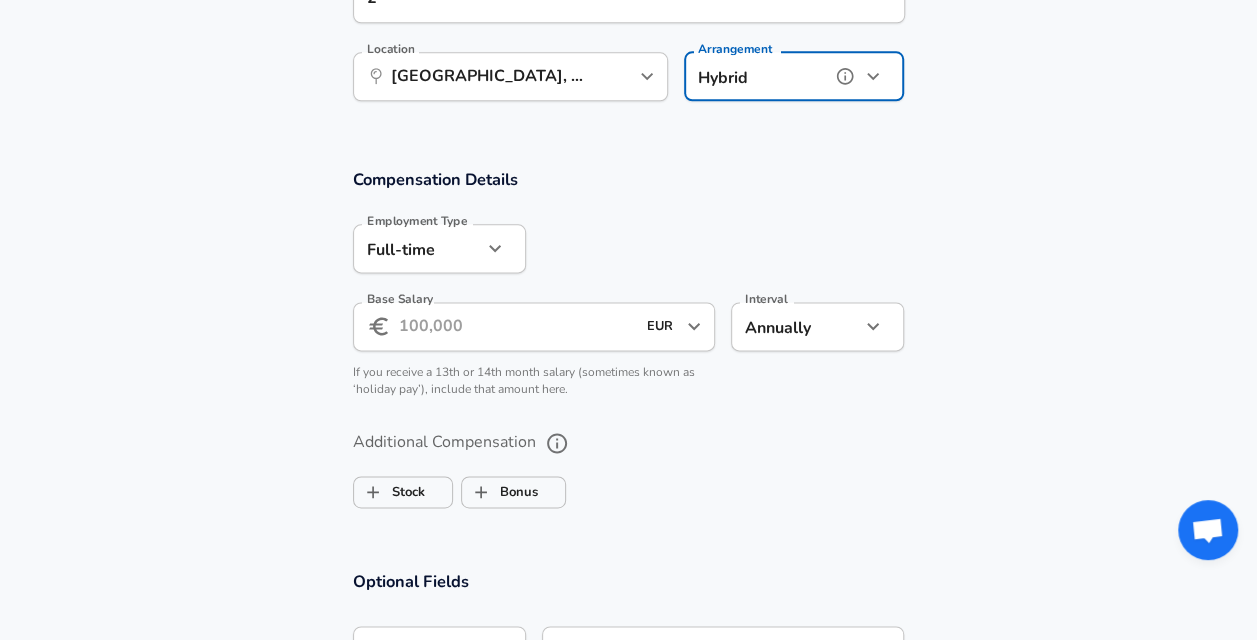 scroll, scrollTop: 1178, scrollLeft: 0, axis: vertical 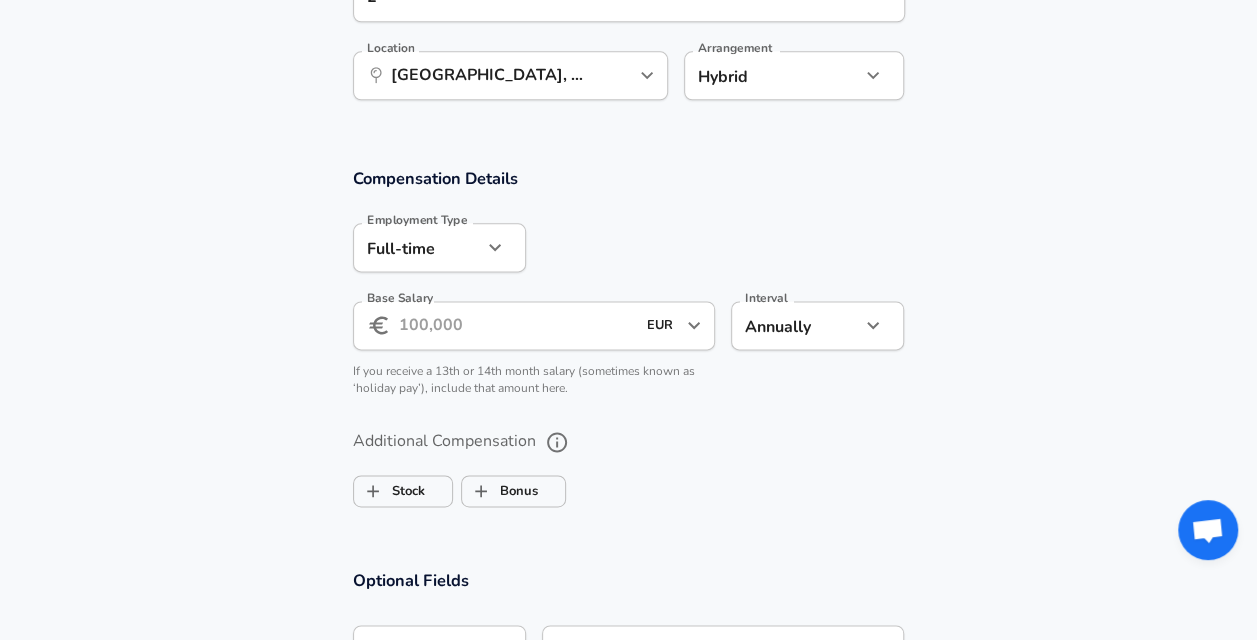 click on "Base Salary" at bounding box center [517, 325] 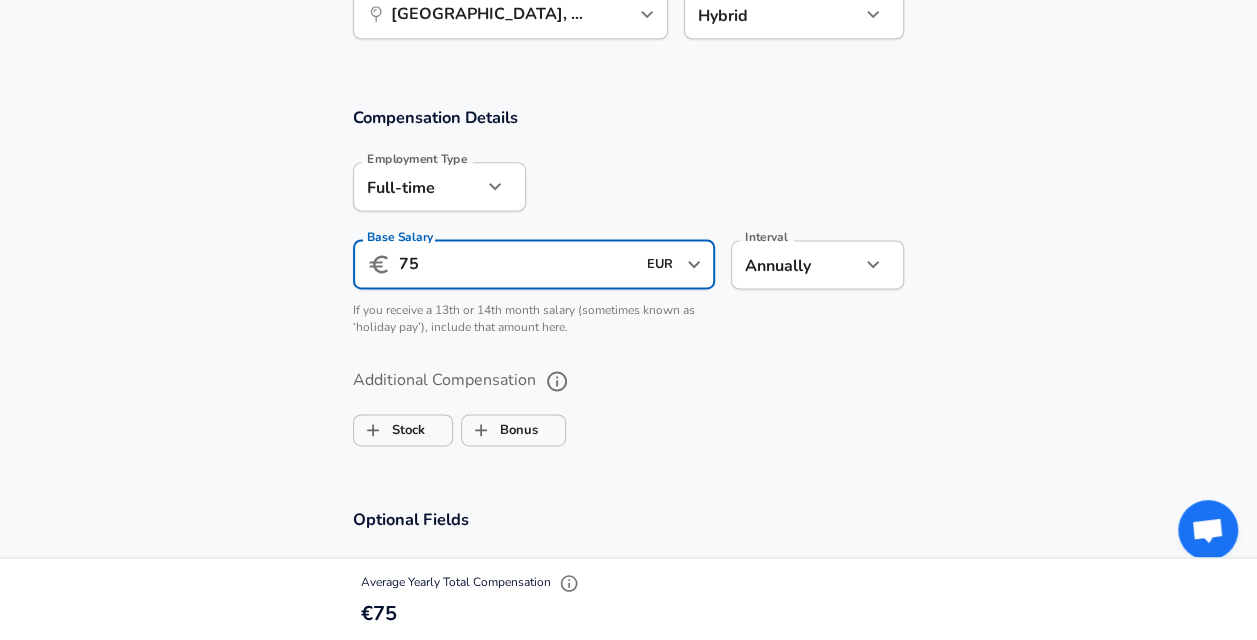 scroll, scrollTop: 1238, scrollLeft: 0, axis: vertical 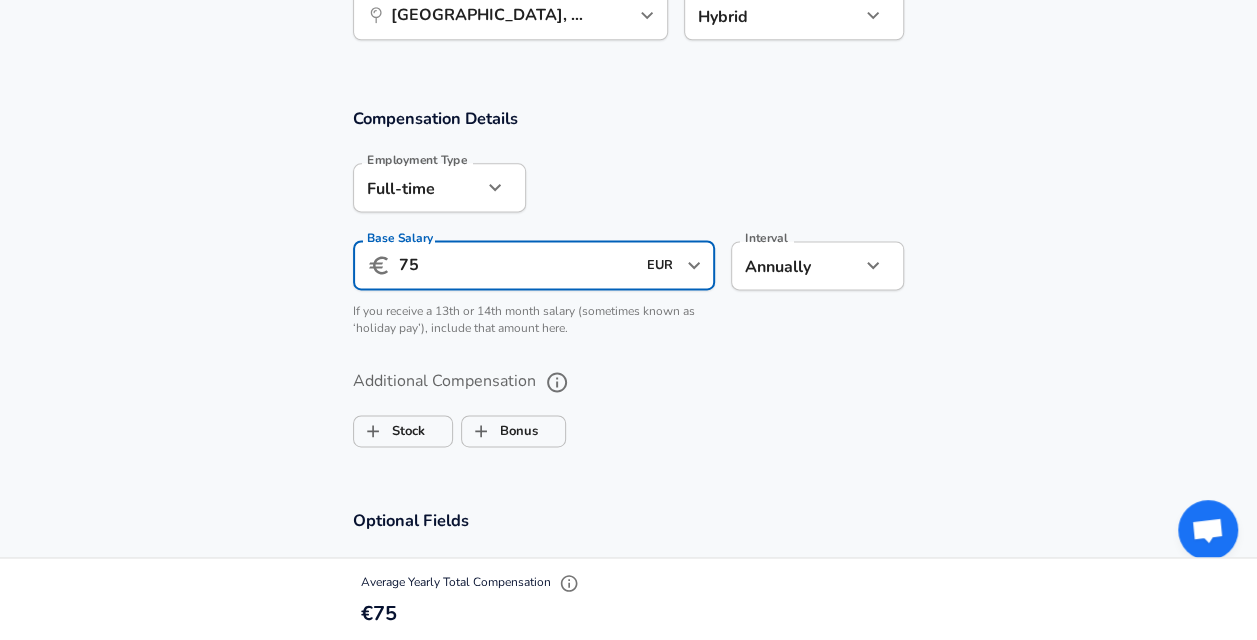 type on "7" 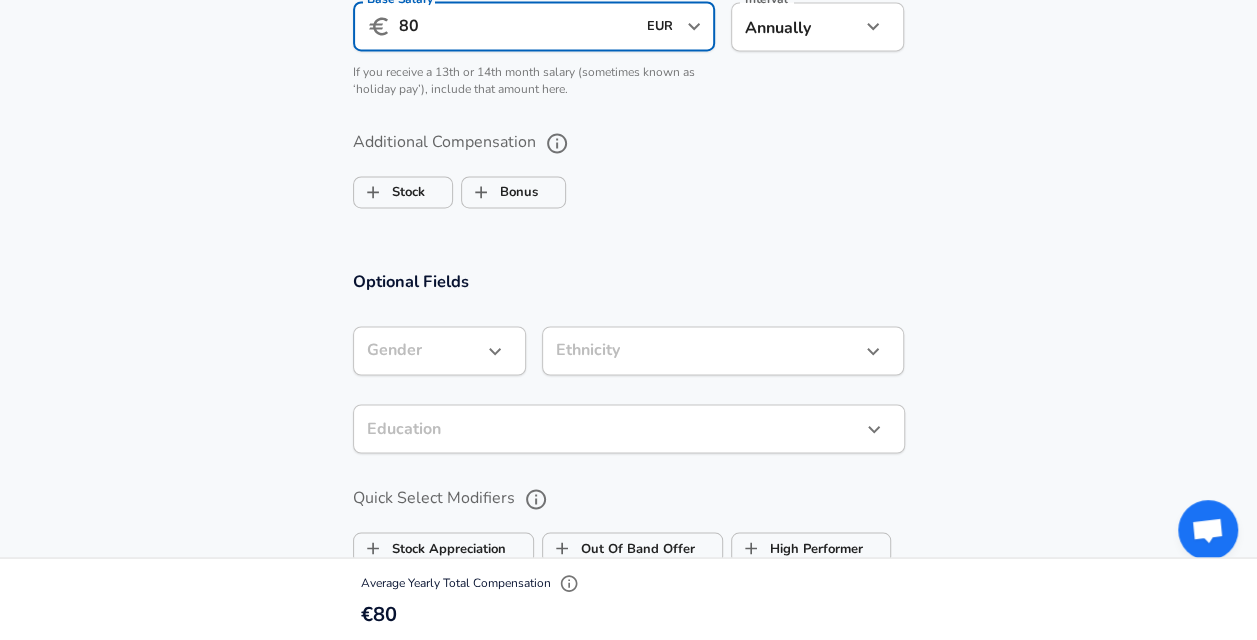 scroll, scrollTop: 1490, scrollLeft: 0, axis: vertical 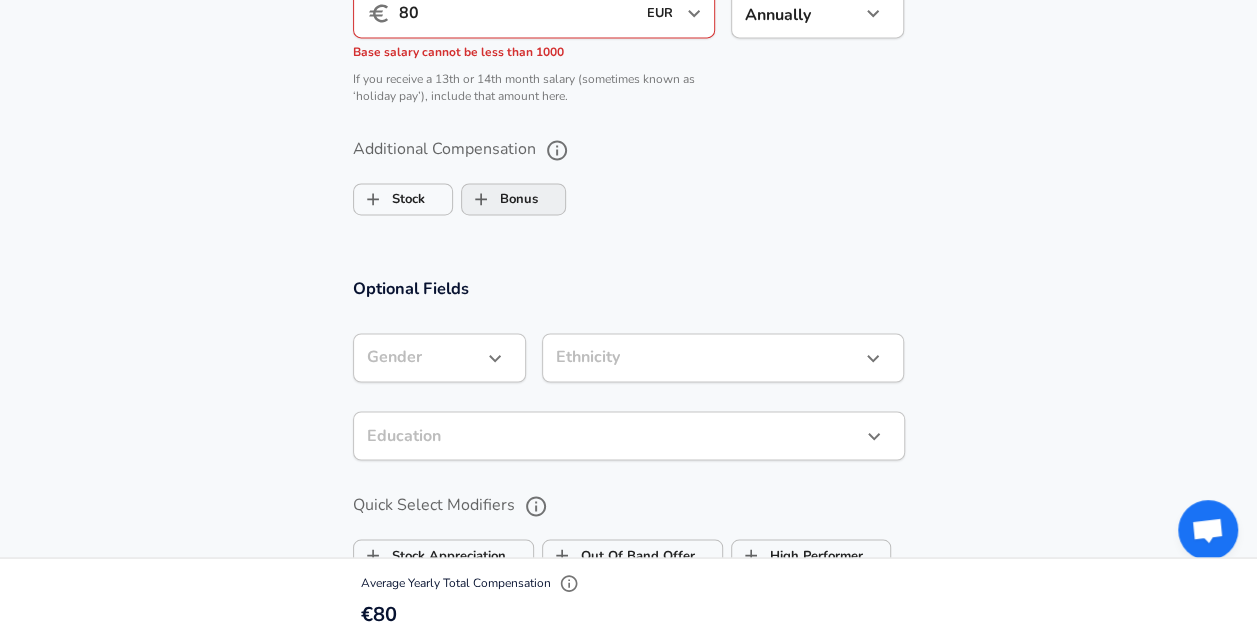 click on "Additional Compensation   Stock Bonus" at bounding box center (629, 178) 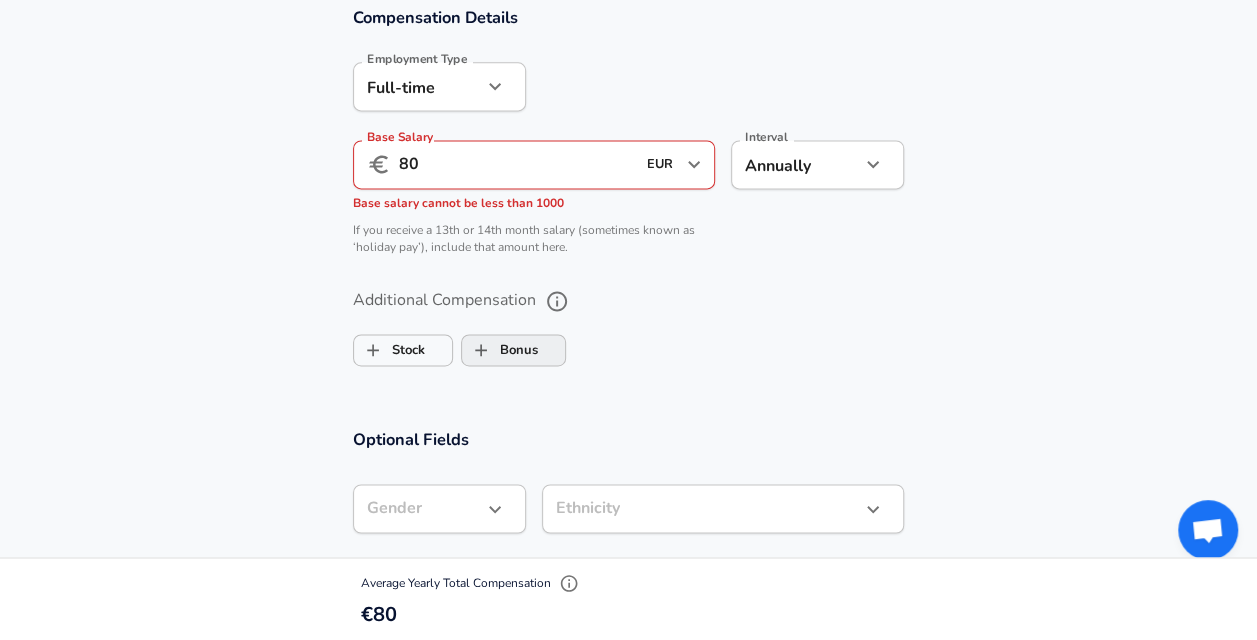 scroll, scrollTop: 1338, scrollLeft: 0, axis: vertical 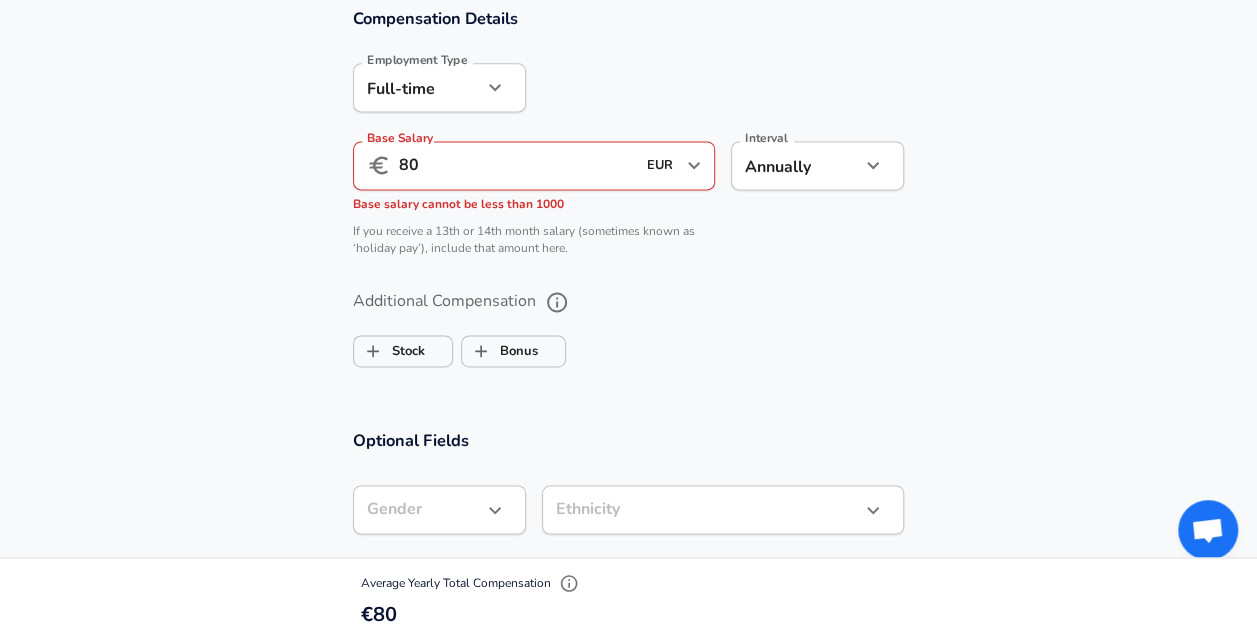 click on "80" at bounding box center (517, 165) 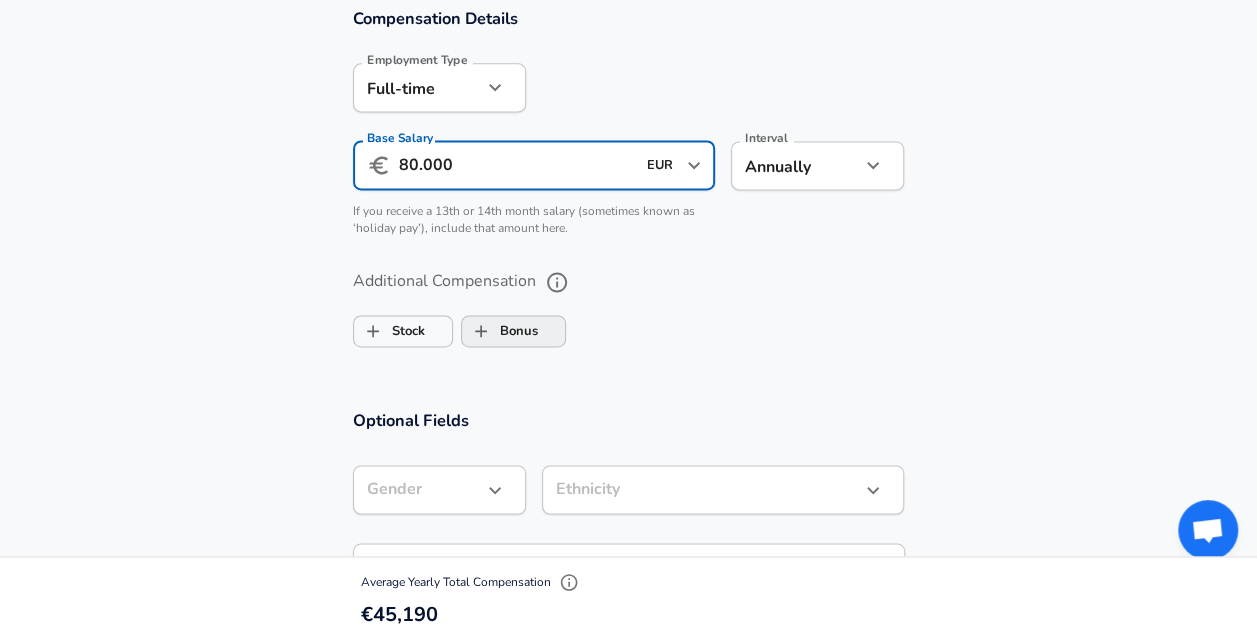 type on "80.000" 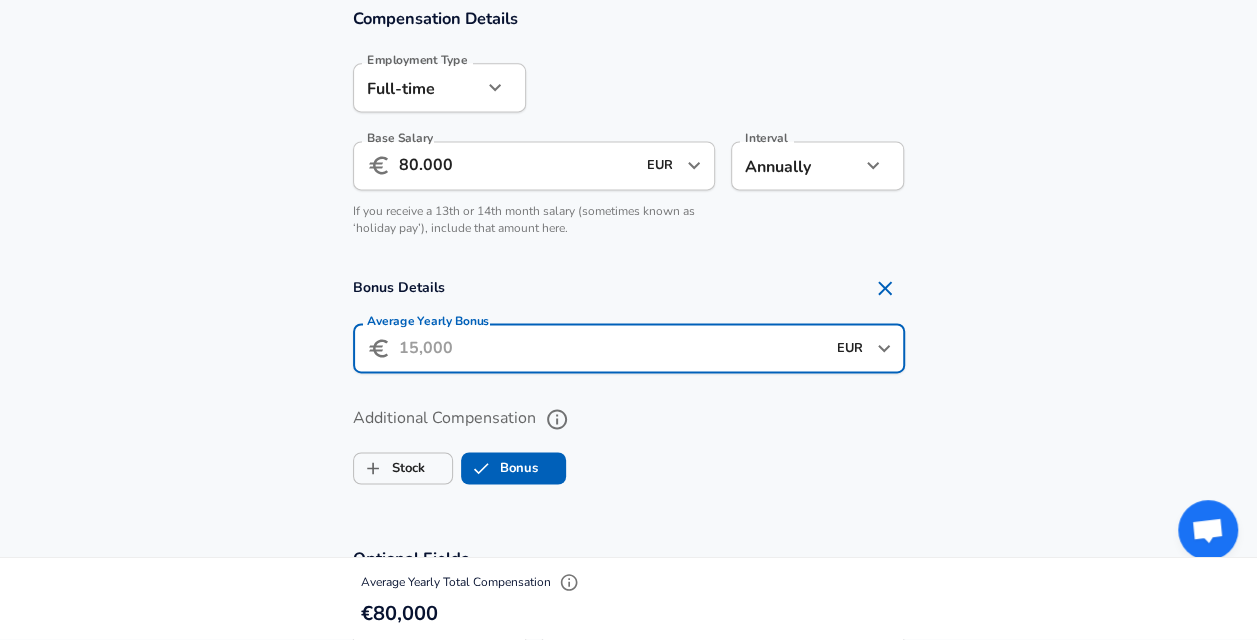 click on "Average Yearly Bonus" at bounding box center (612, 348) 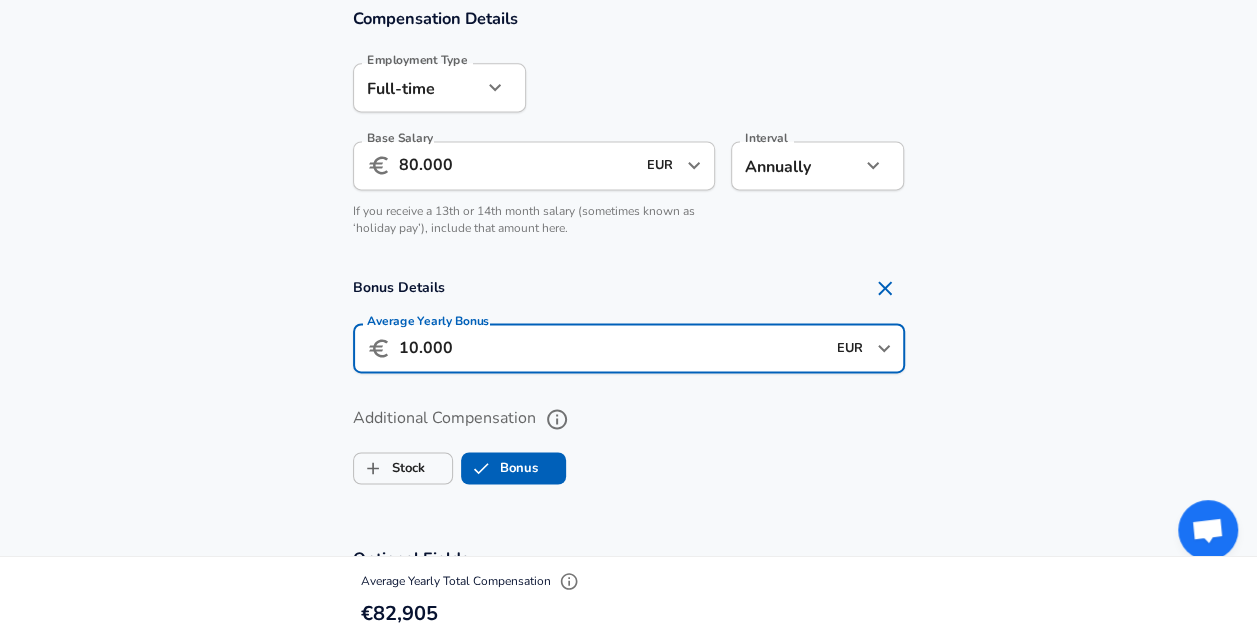 scroll, scrollTop: 0, scrollLeft: 0, axis: both 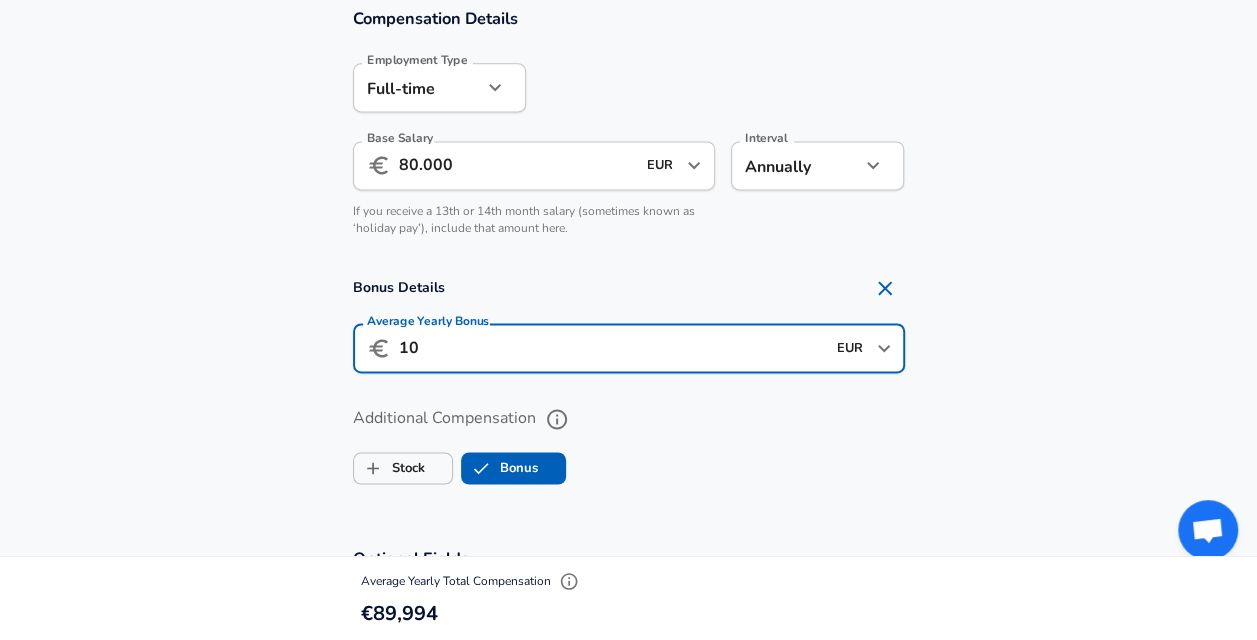 type on "1" 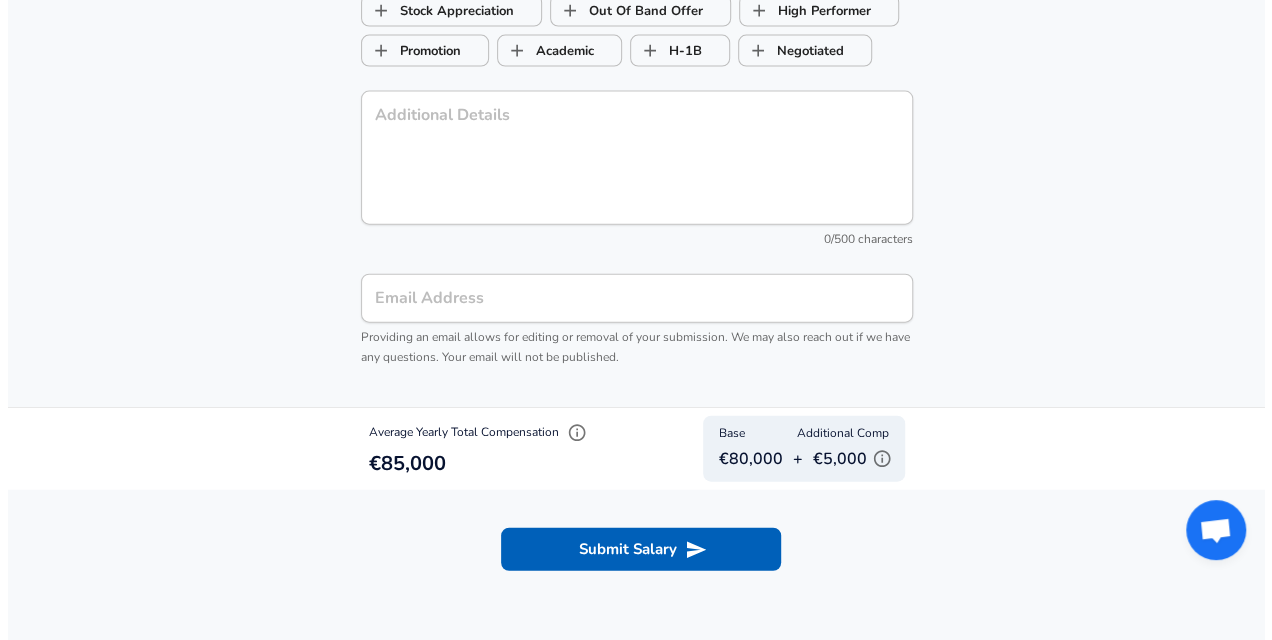 scroll, scrollTop: 2153, scrollLeft: 0, axis: vertical 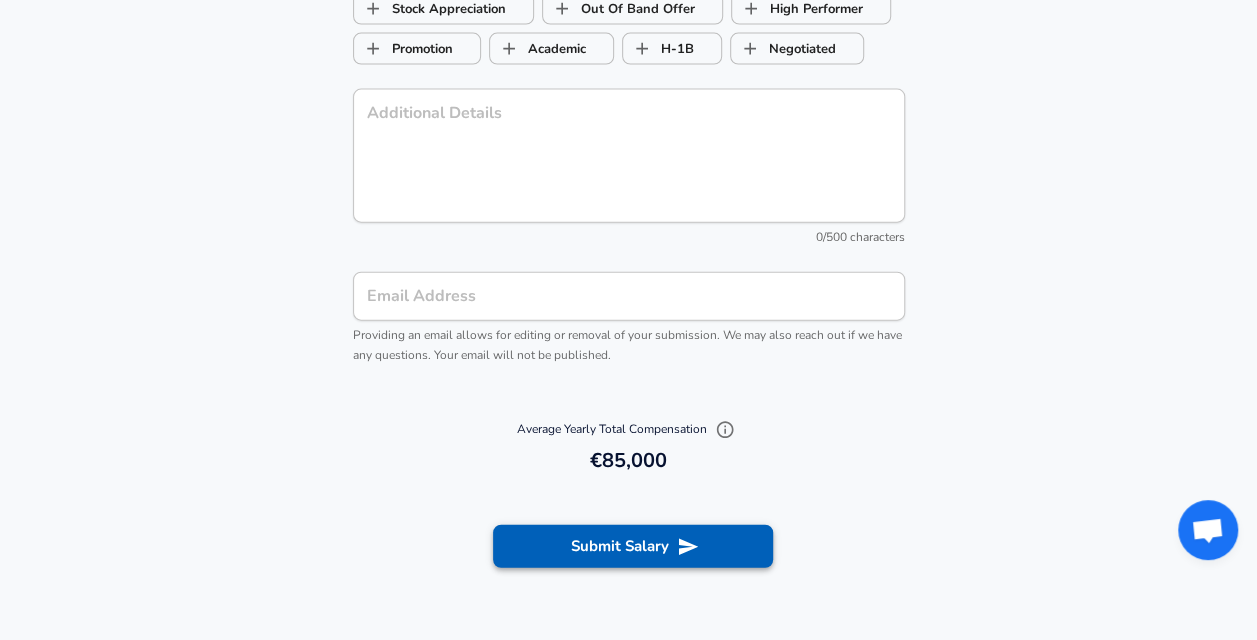 type on "5.000" 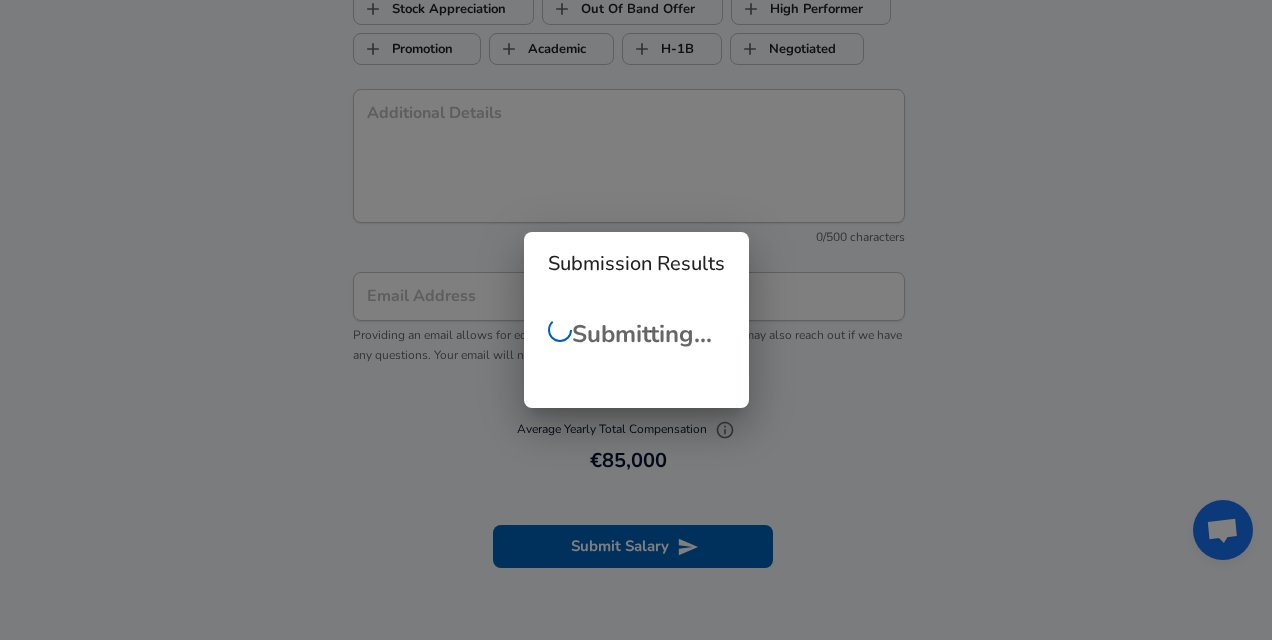 type 